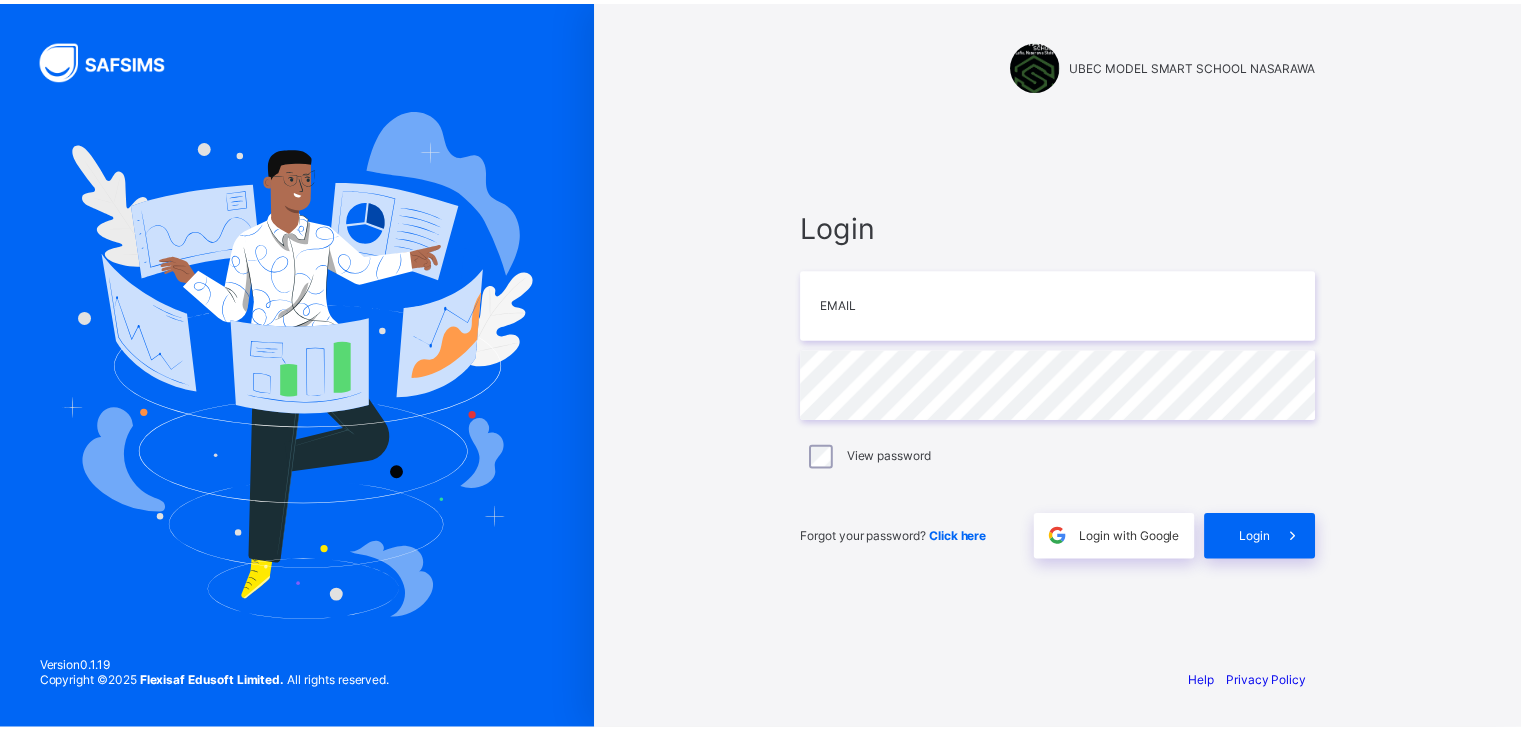 scroll, scrollTop: 0, scrollLeft: 0, axis: both 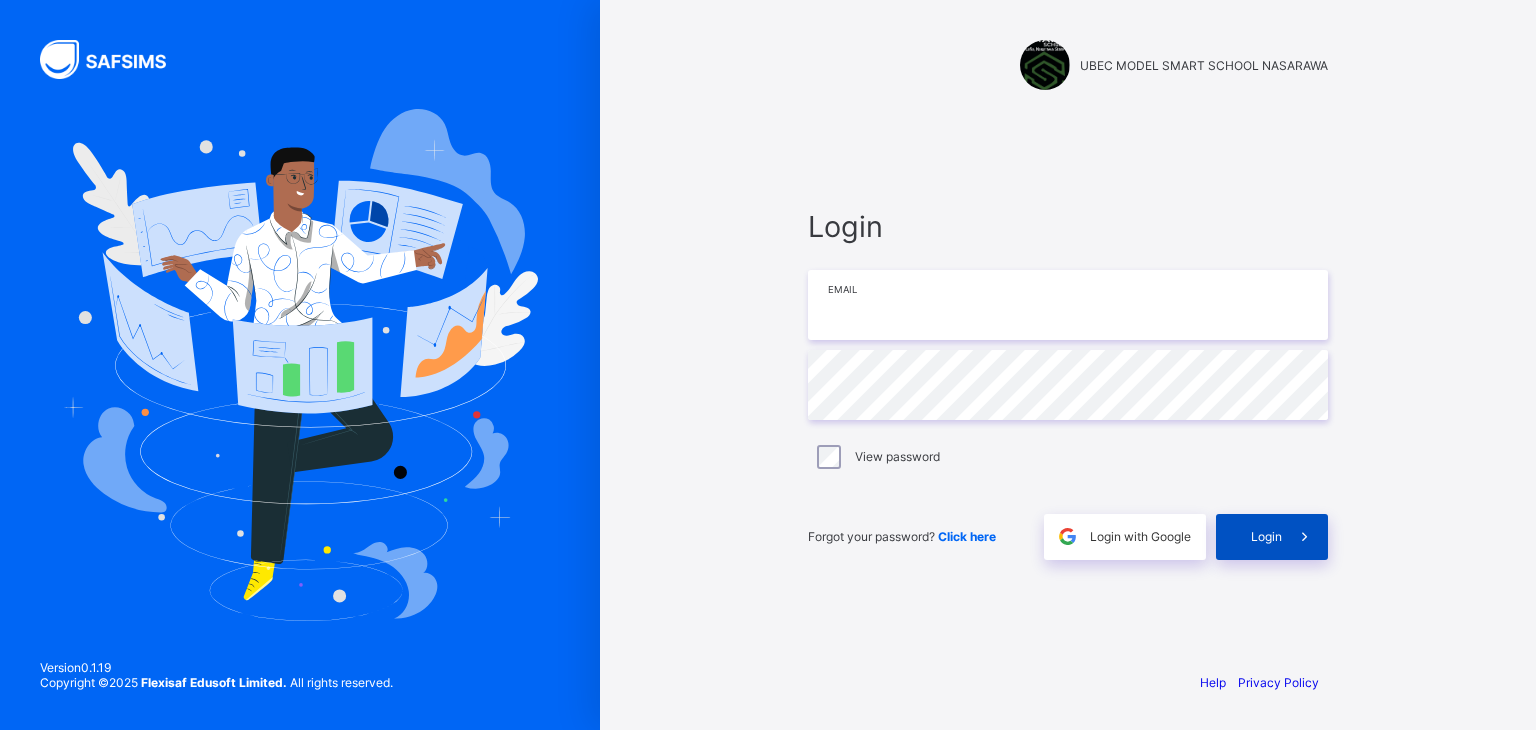 type on "**********" 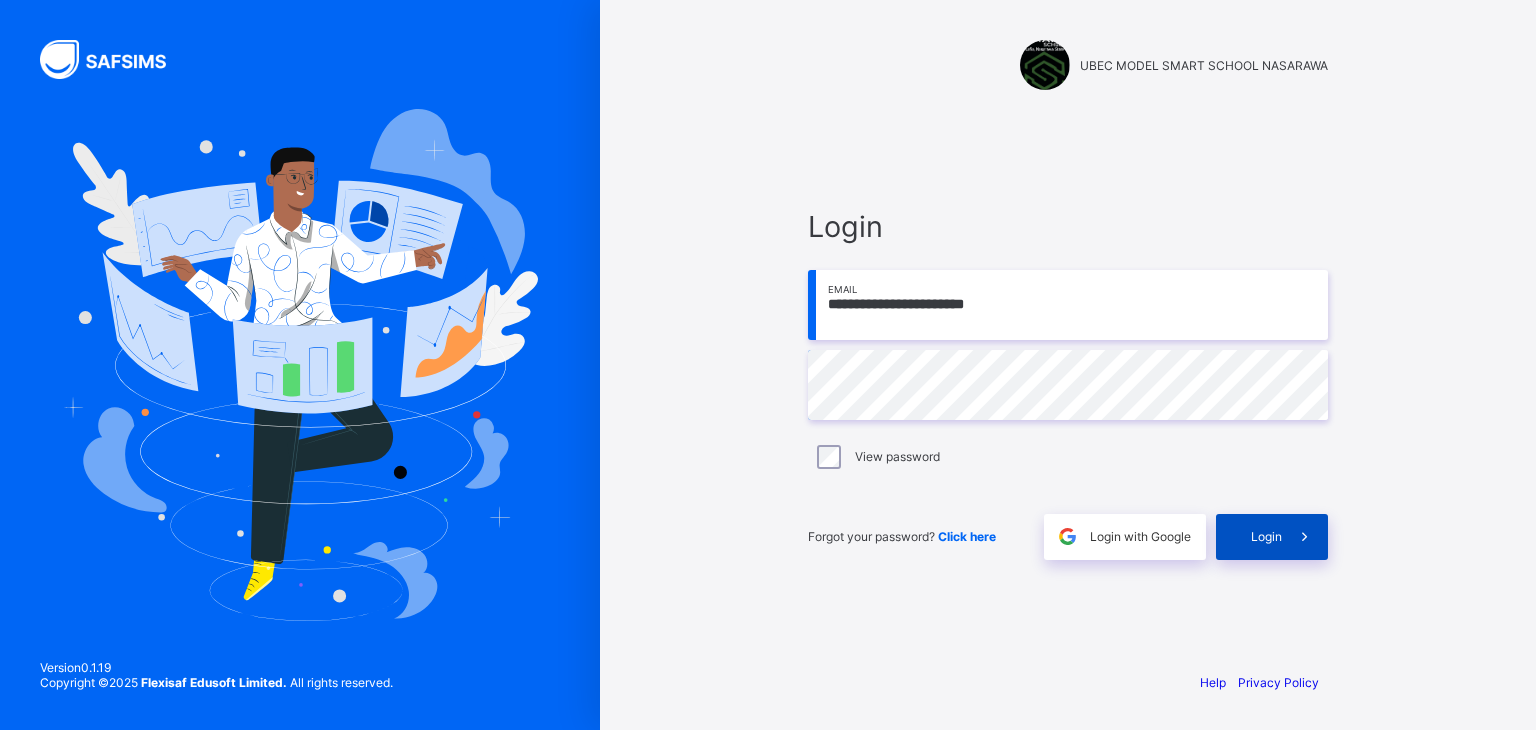 click at bounding box center [1304, 536] 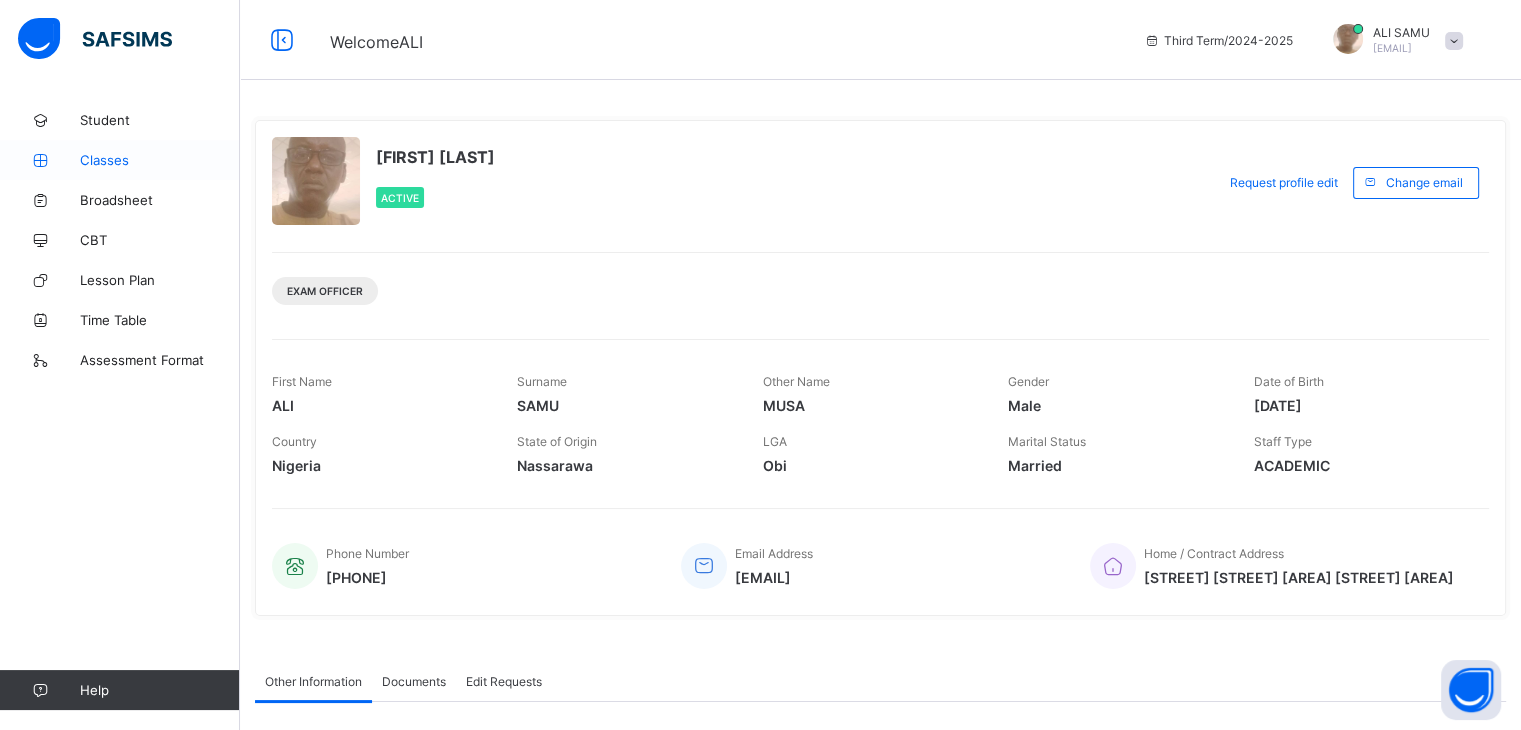 click on "Classes" at bounding box center [160, 160] 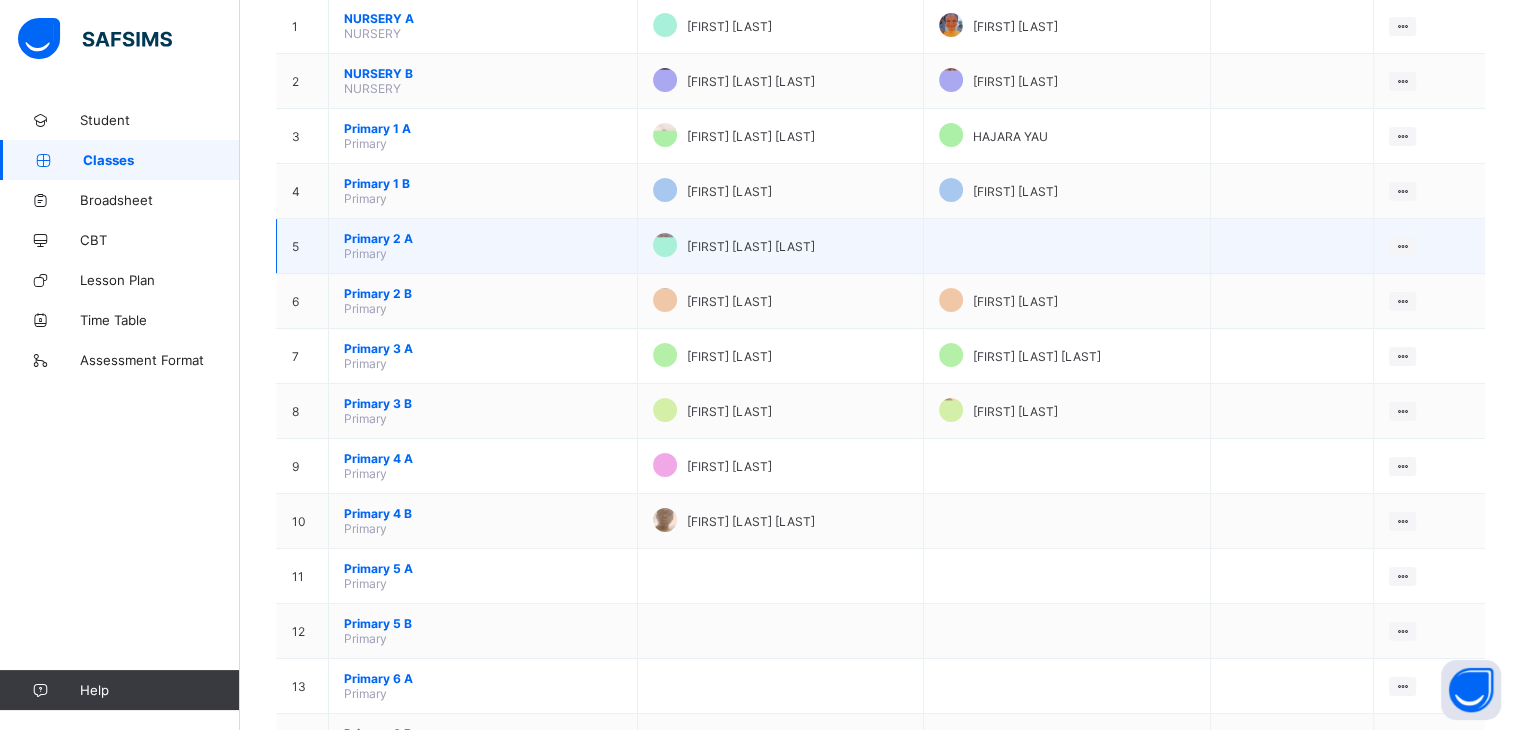 scroll, scrollTop: 248, scrollLeft: 0, axis: vertical 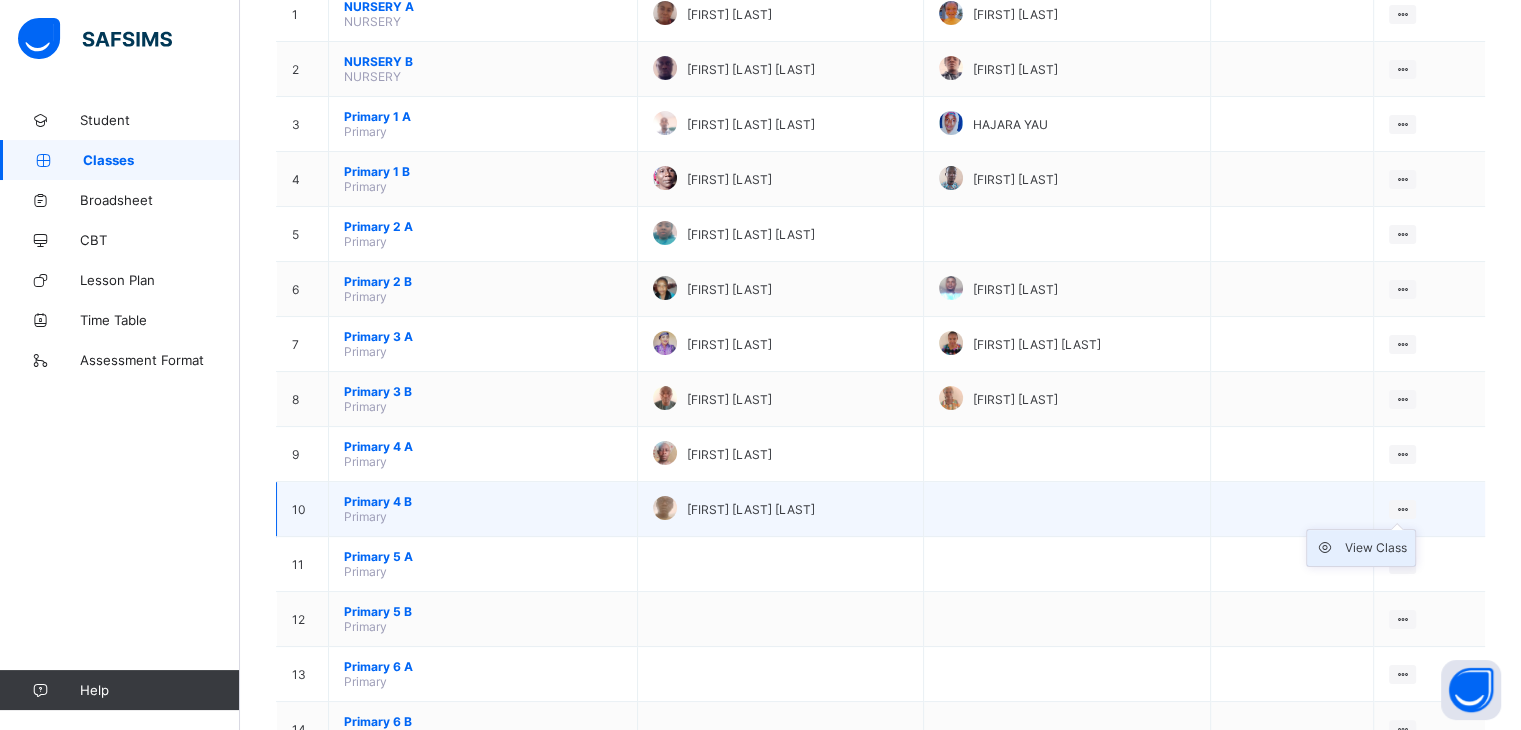 click on "View Class" at bounding box center [1376, 548] 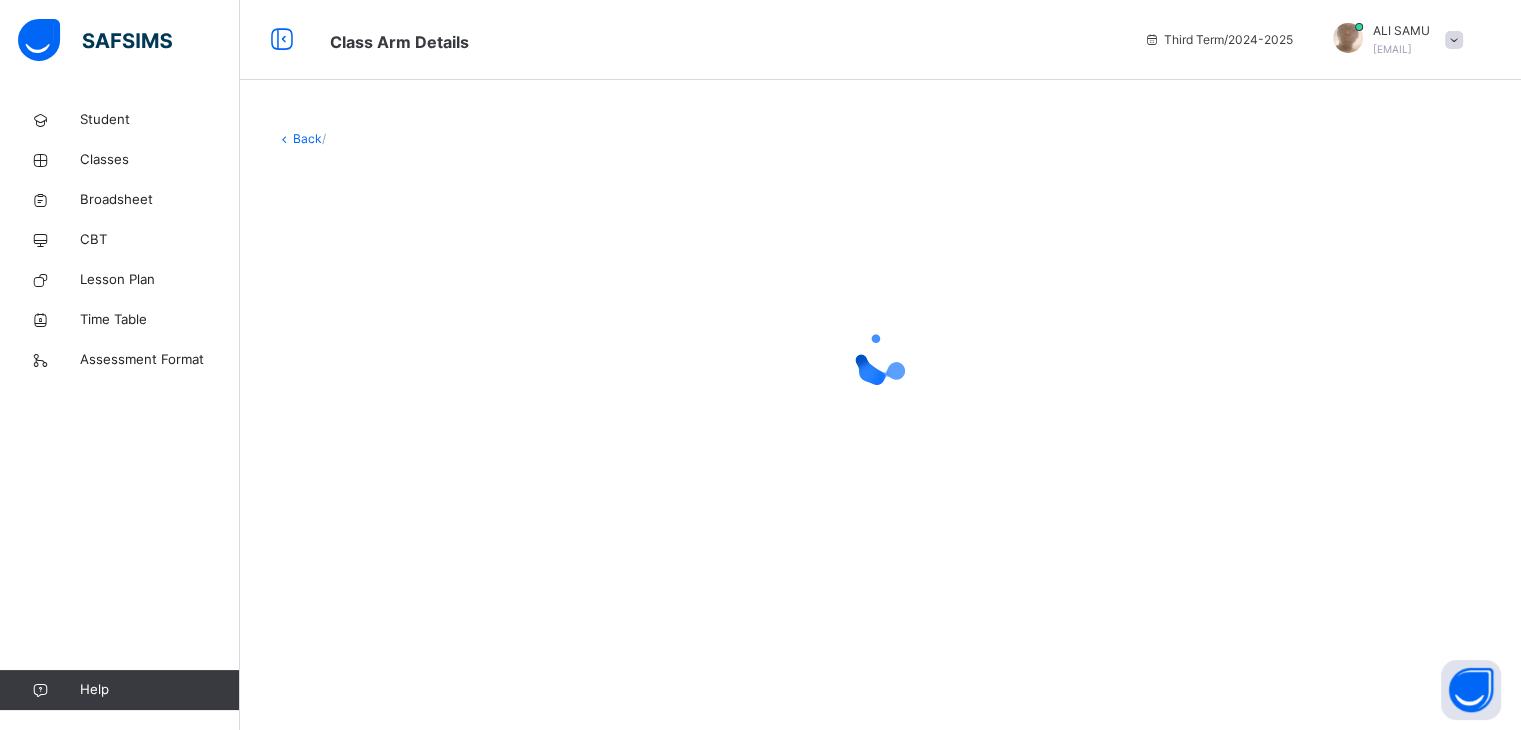 scroll, scrollTop: 0, scrollLeft: 0, axis: both 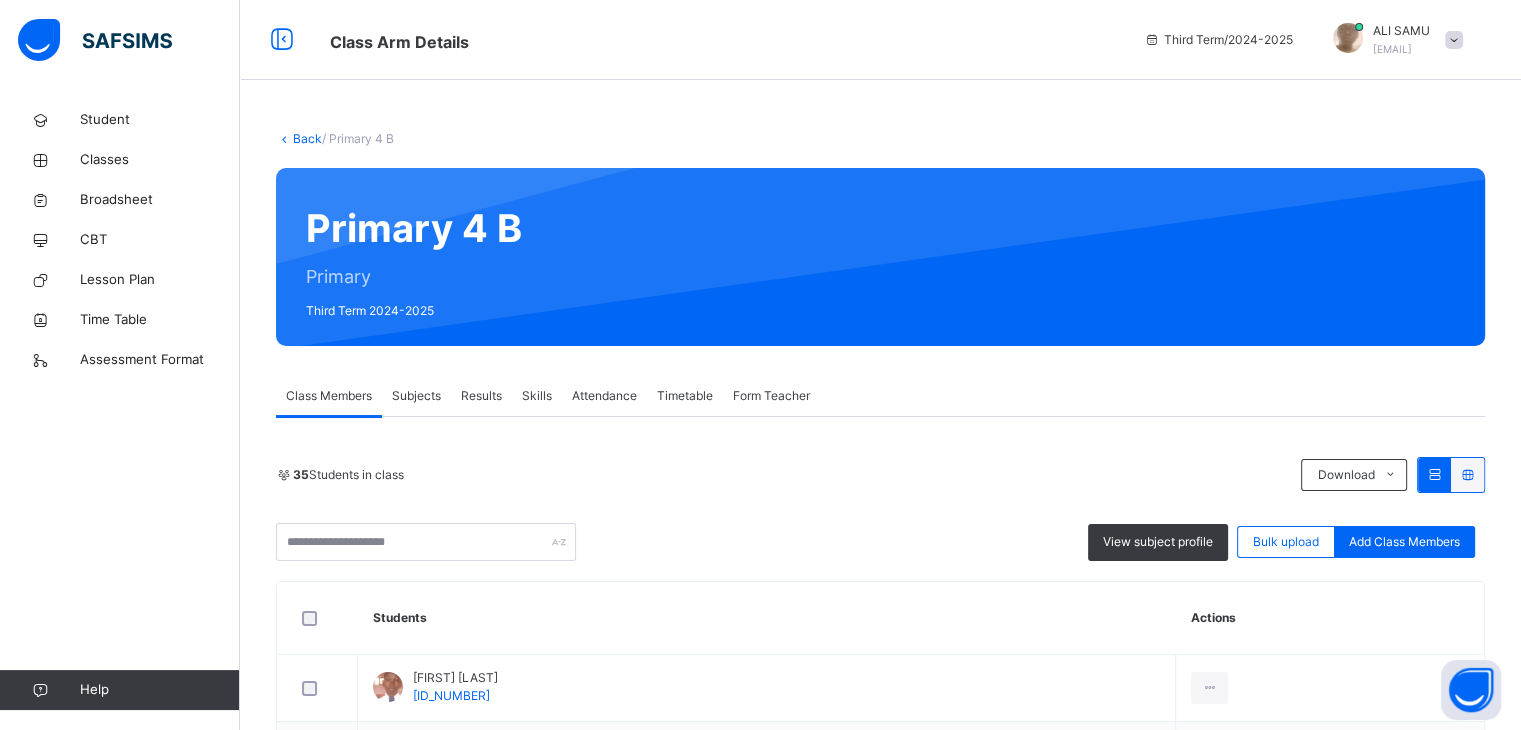 click on "Attendance" at bounding box center [604, 396] 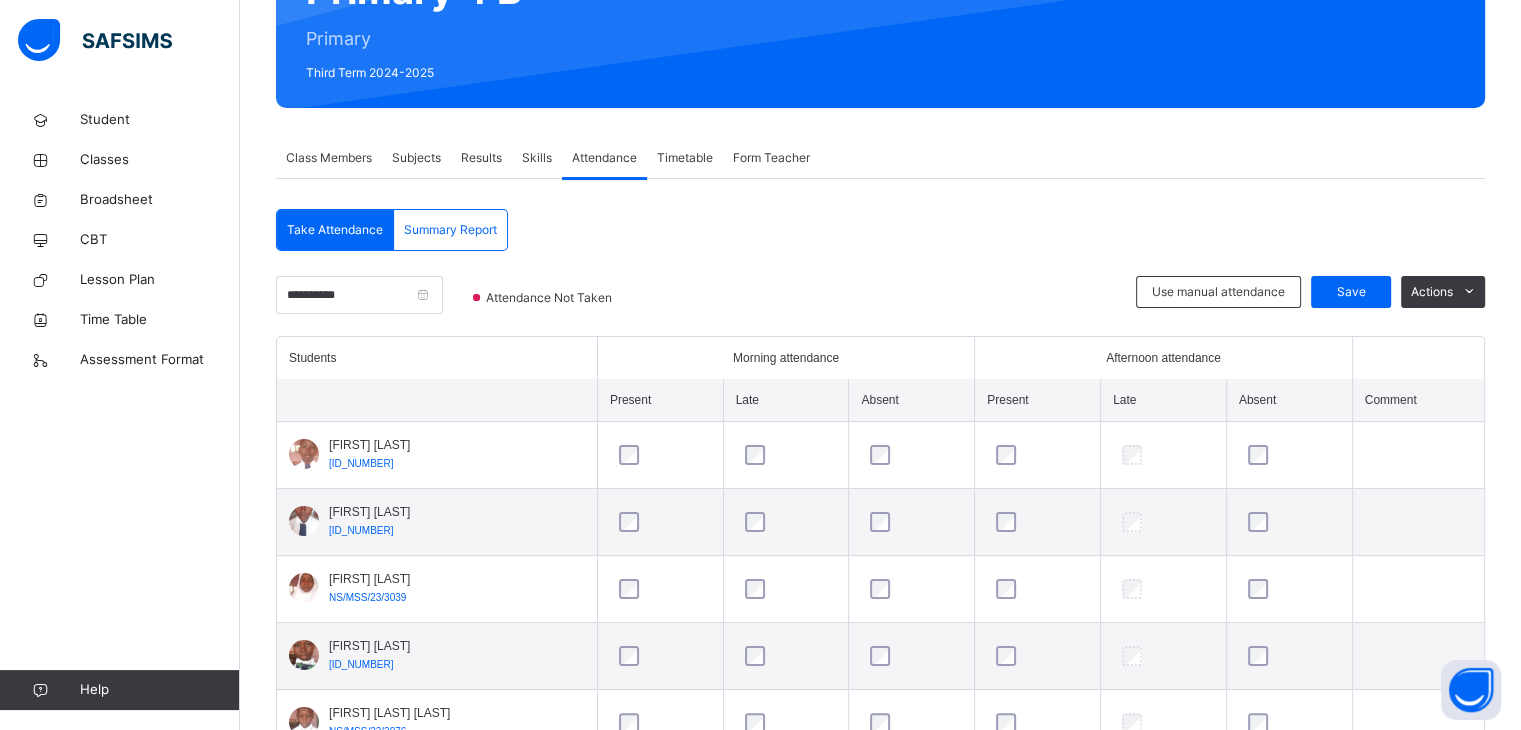 scroll, scrollTop: 236, scrollLeft: 0, axis: vertical 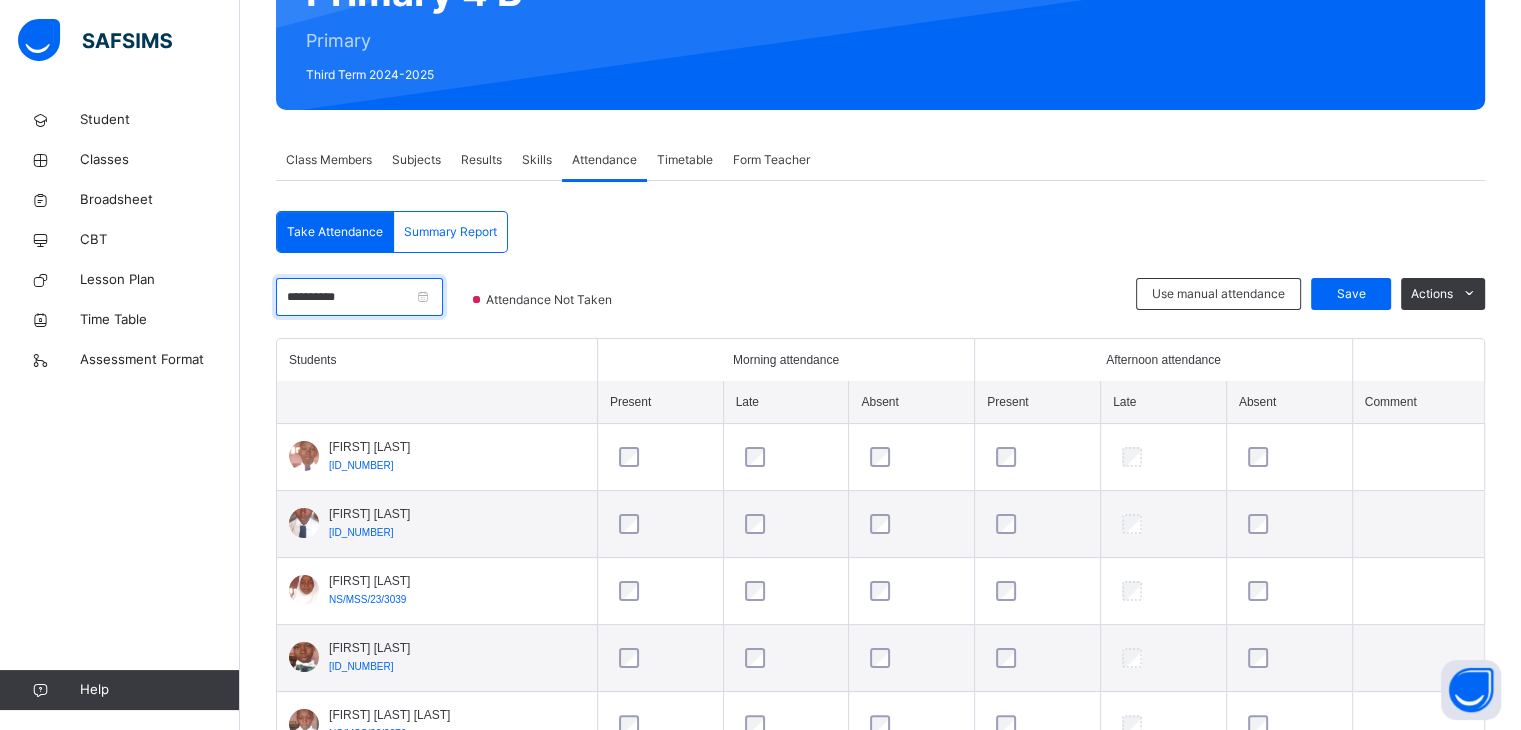 click on "**********" at bounding box center [359, 297] 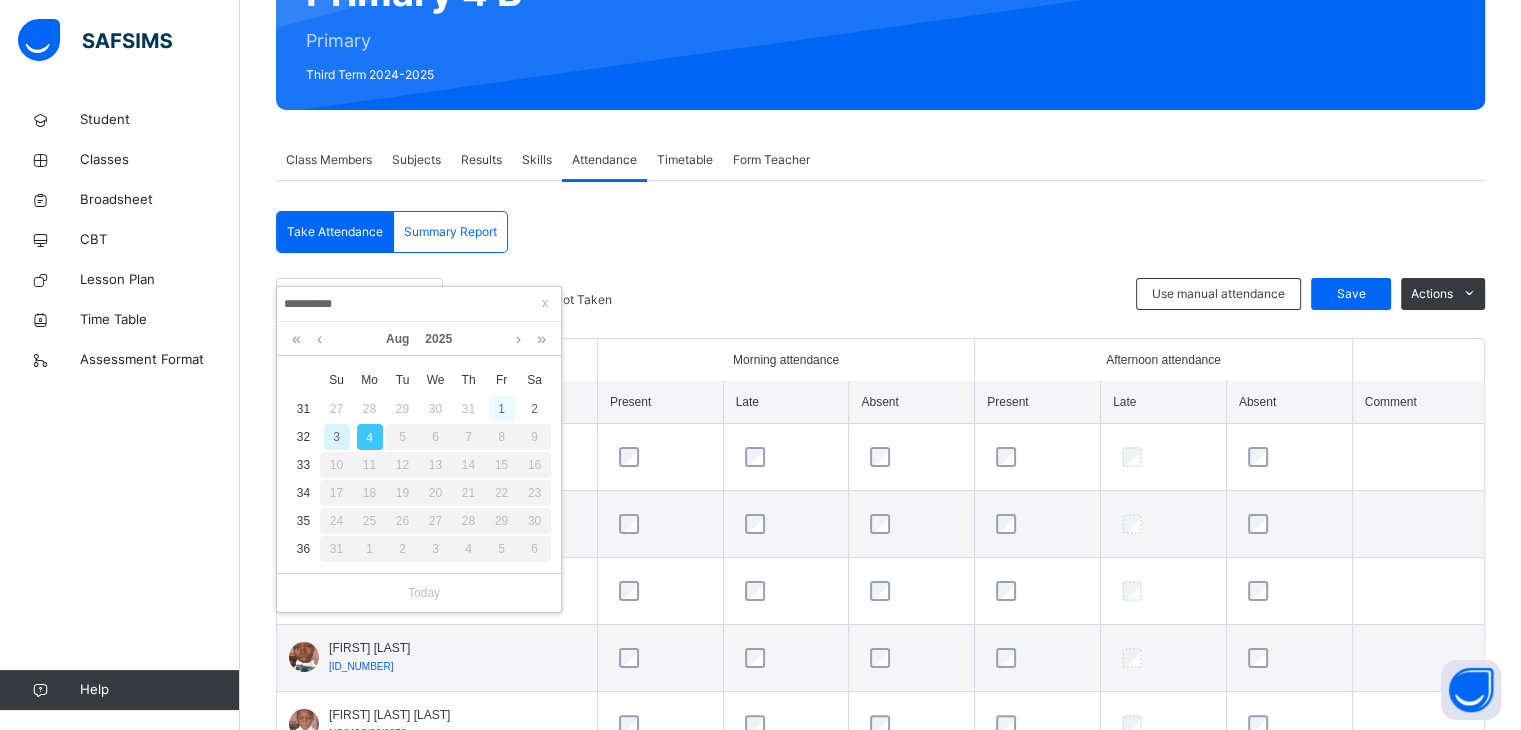 click on "1" at bounding box center (502, 409) 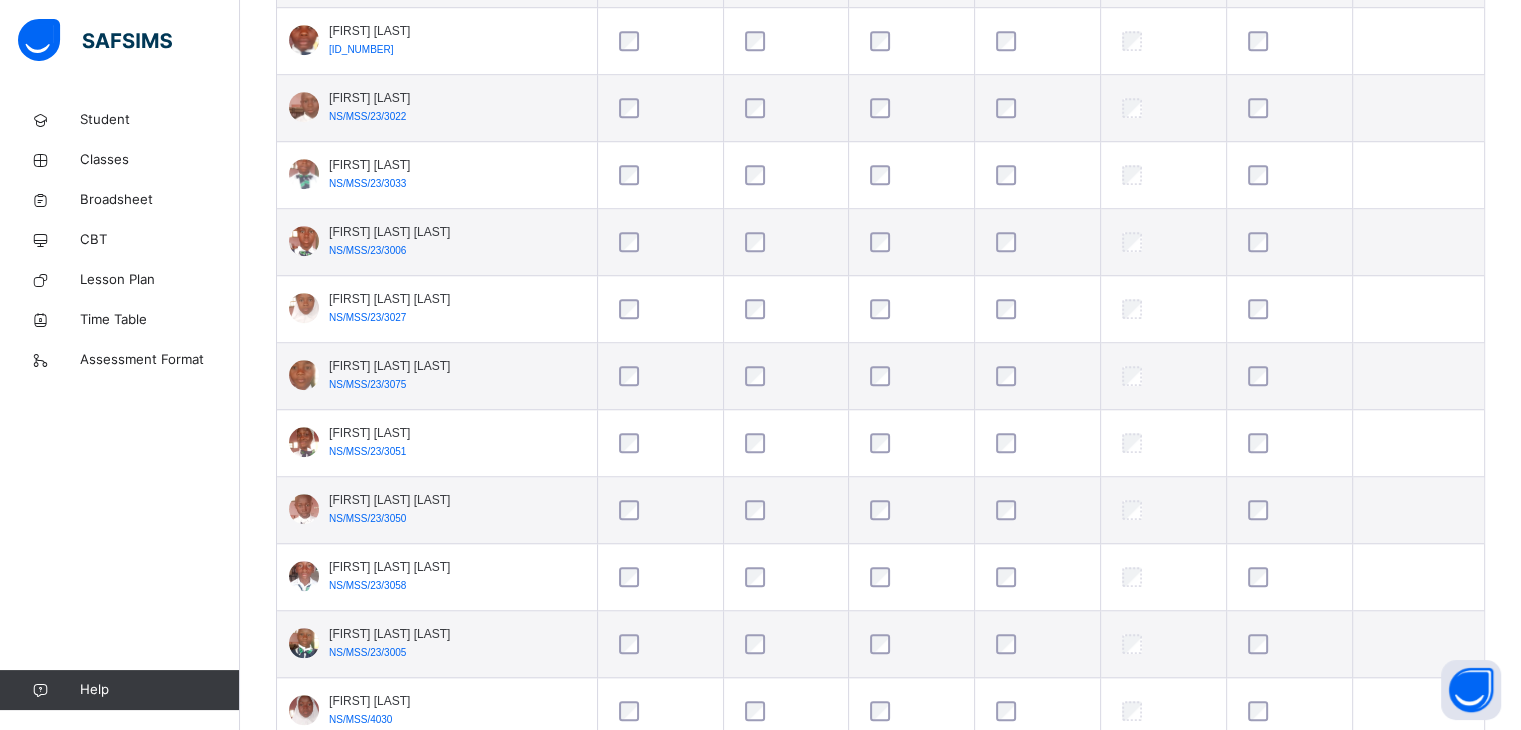 scroll, scrollTop: 1460, scrollLeft: 0, axis: vertical 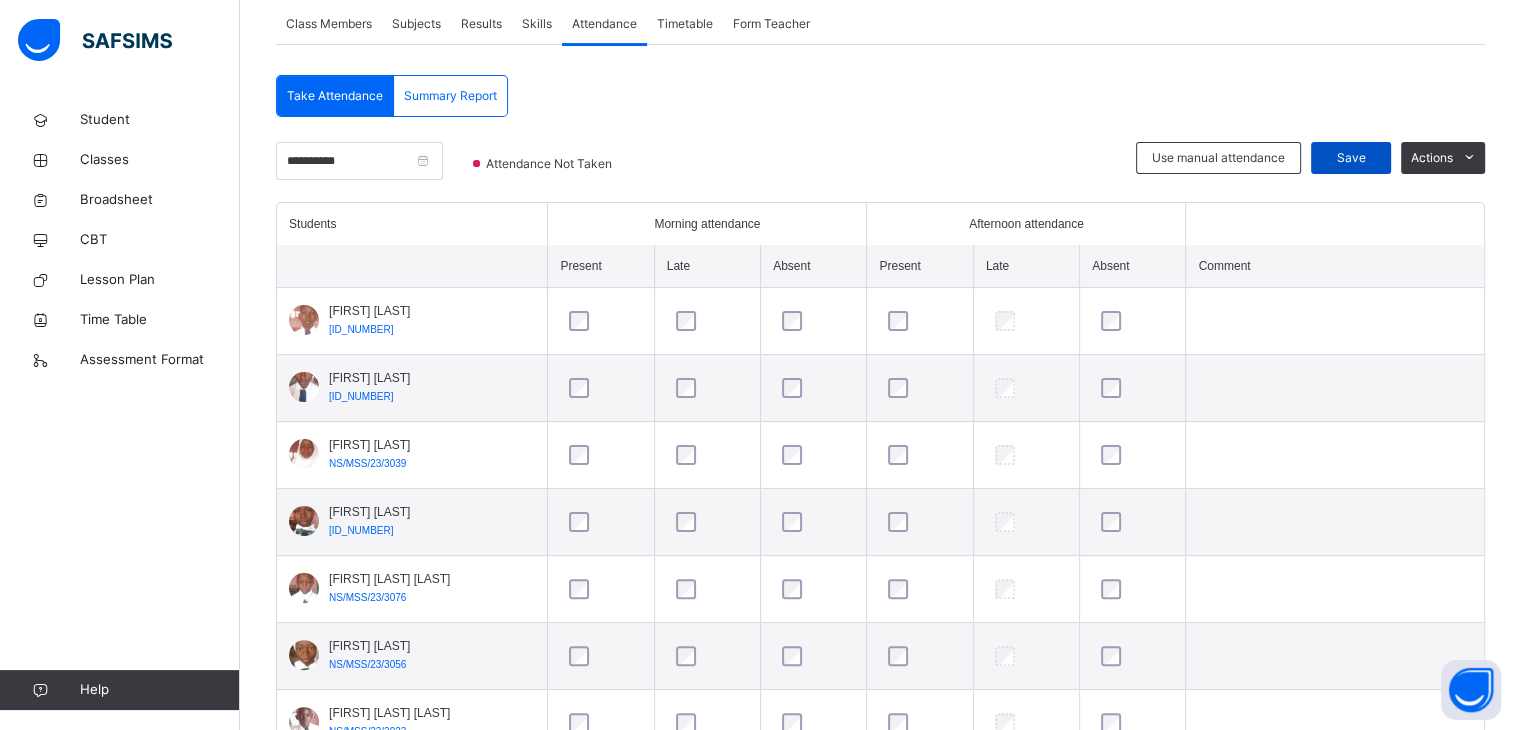 click on "Save" at bounding box center (1351, 158) 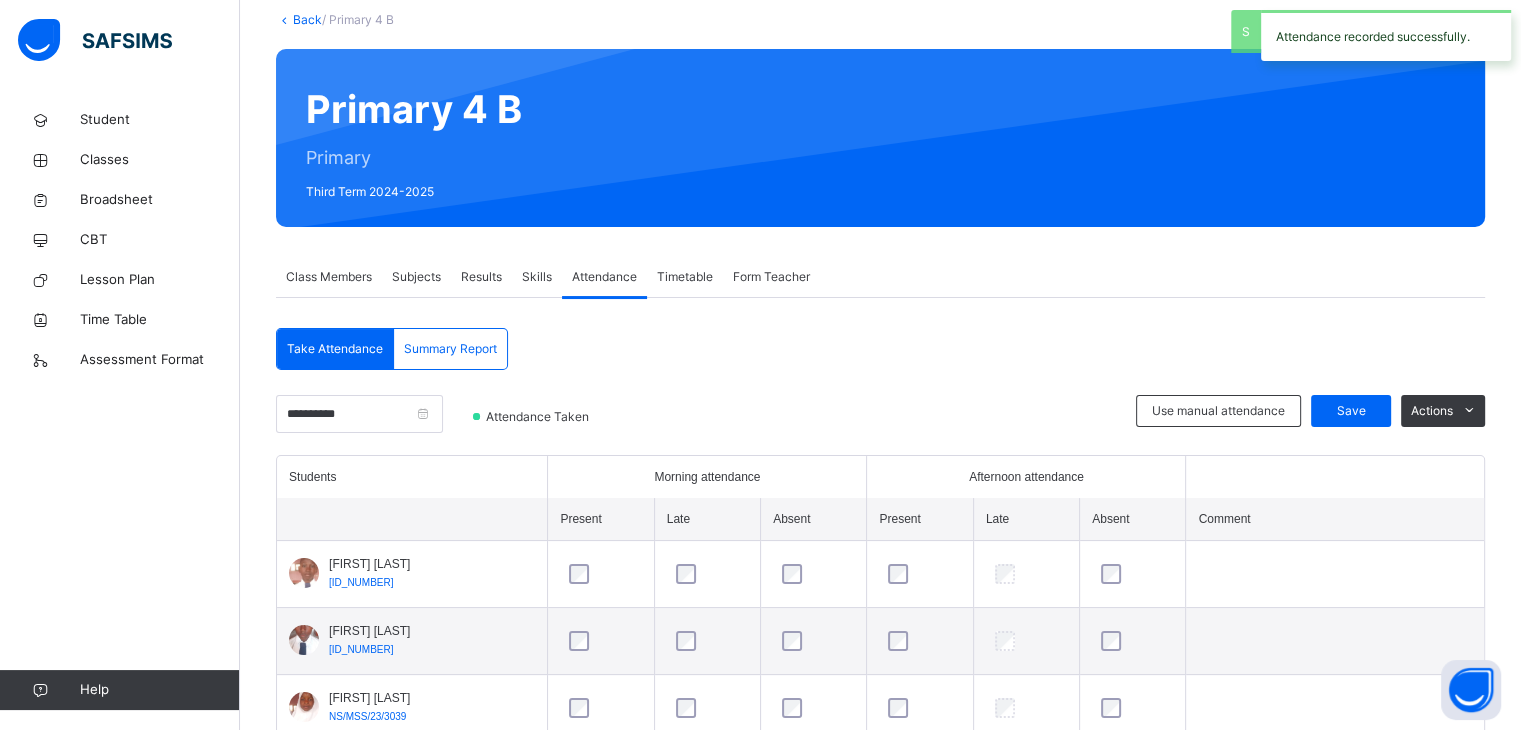 scroll, scrollTop: 372, scrollLeft: 0, axis: vertical 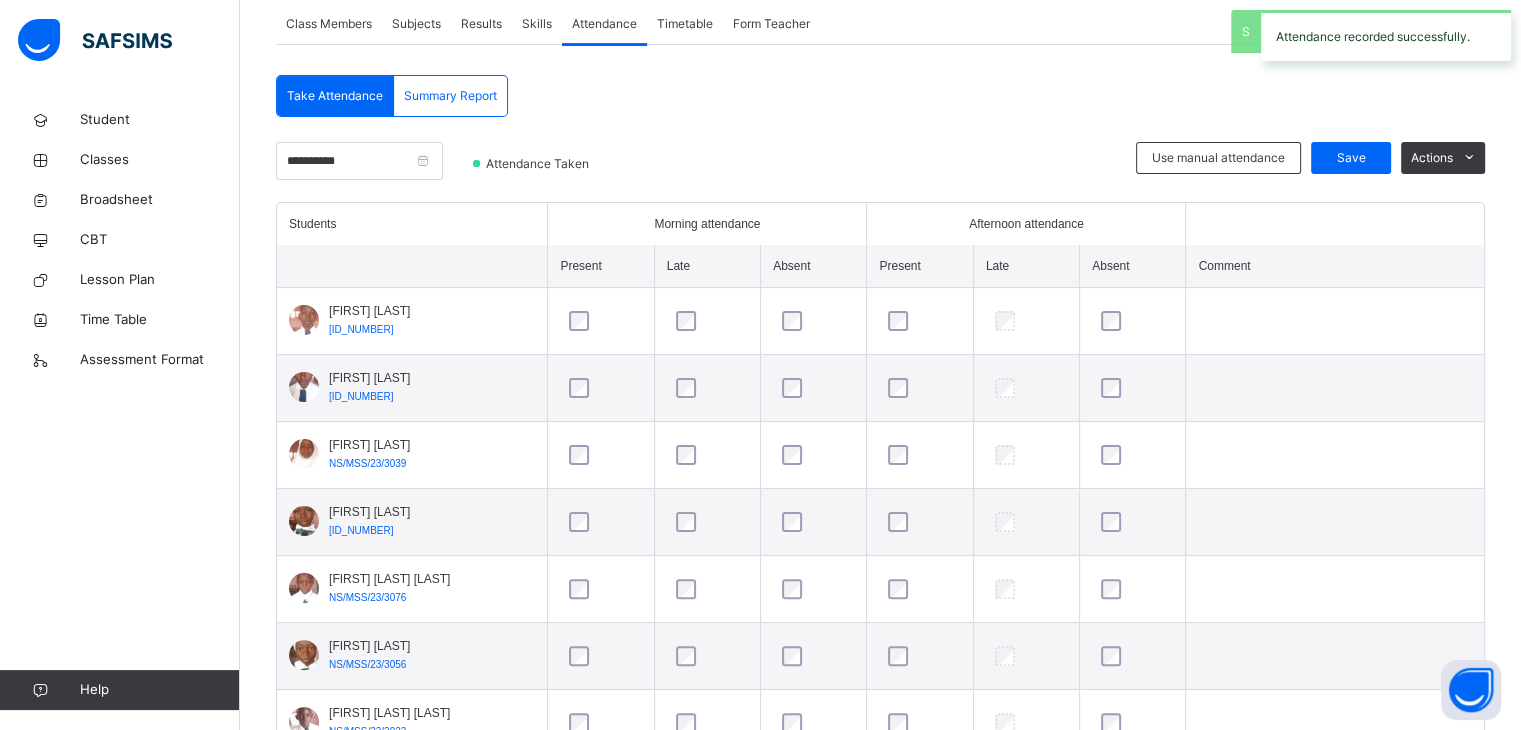 drag, startPoint x: 1374, startPoint y: 160, endPoint x: 968, endPoint y: 603, distance: 600.9035 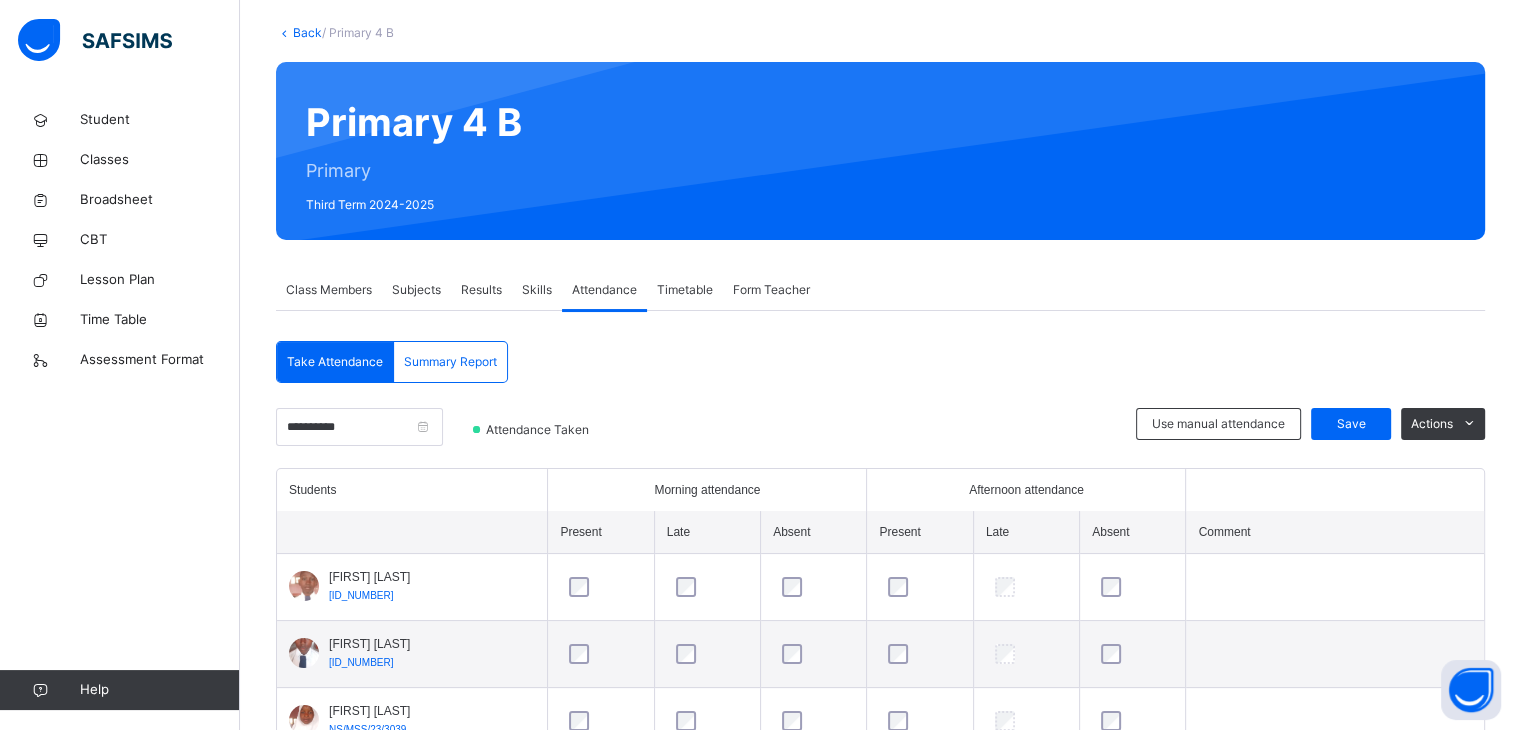scroll, scrollTop: 97, scrollLeft: 0, axis: vertical 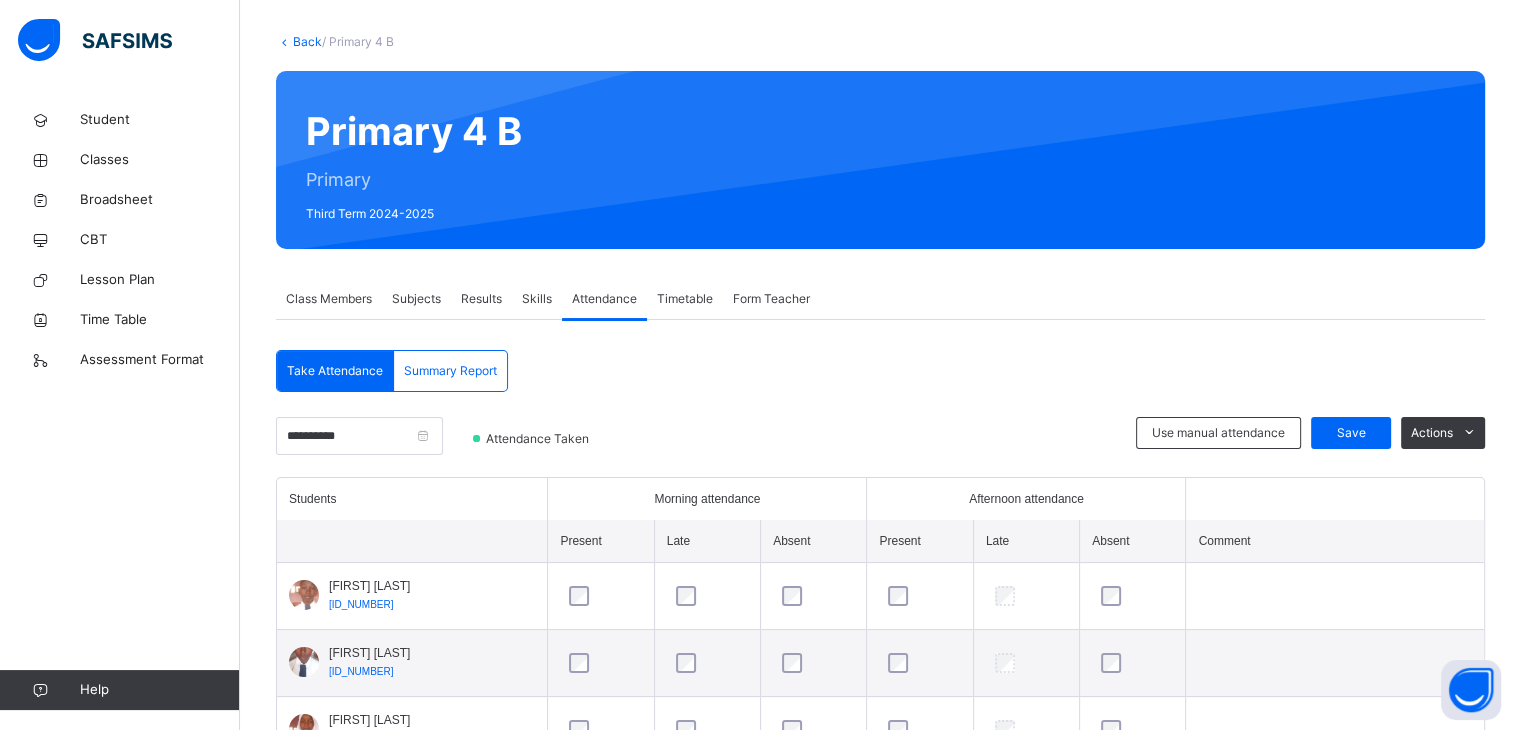 click on "Results" at bounding box center (481, 299) 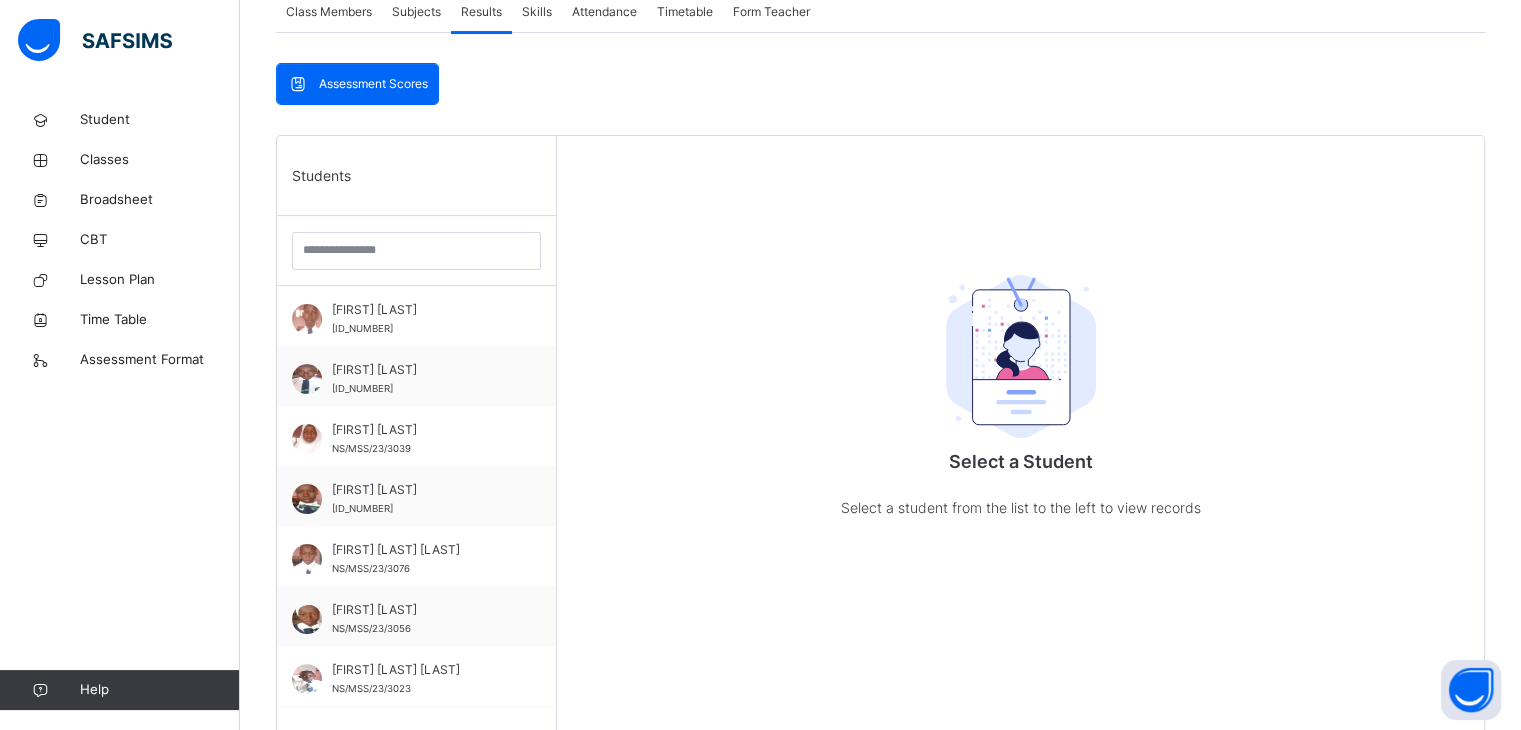 scroll, scrollTop: 392, scrollLeft: 0, axis: vertical 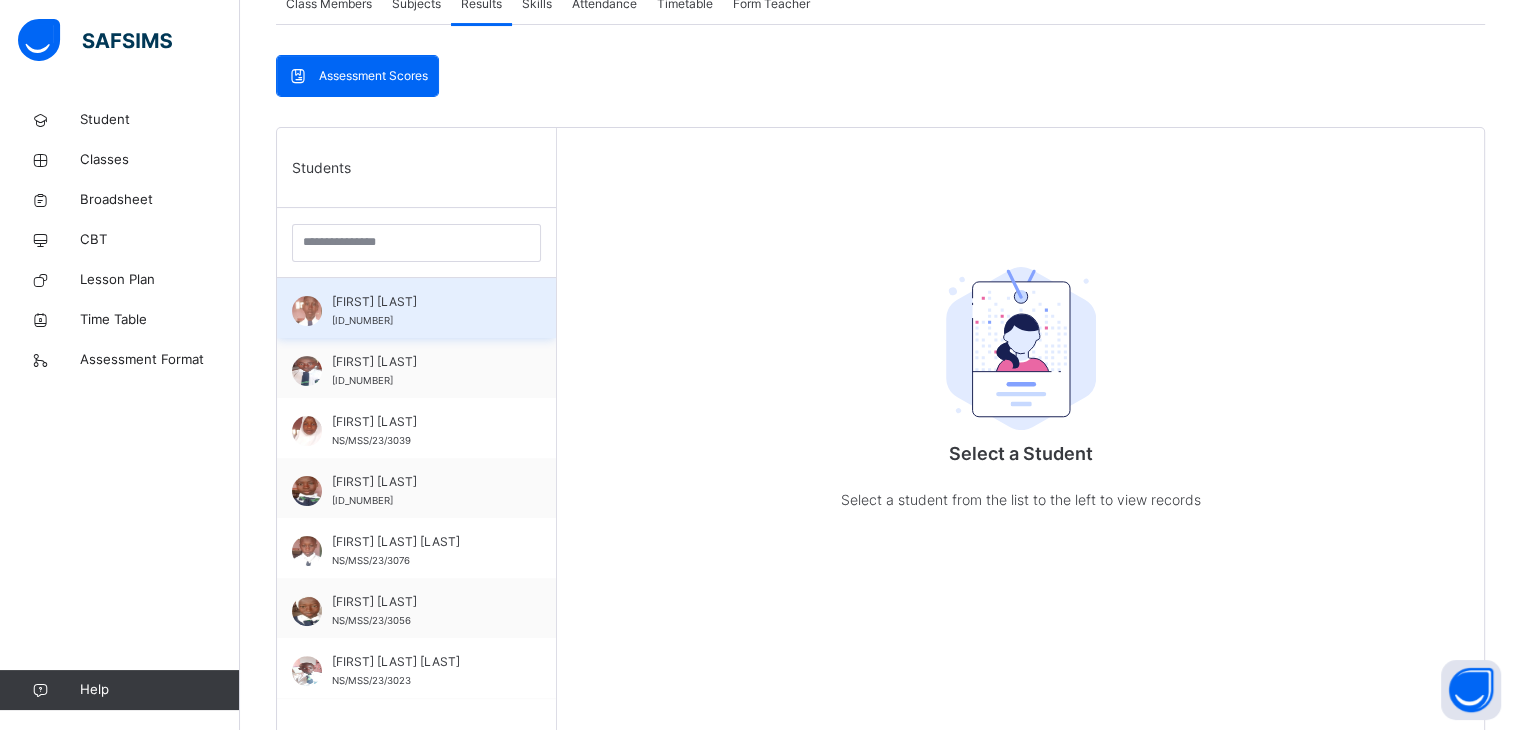 click on "ABUBAKAR ISHAQ DAHIRU NS/MSS/23/3017" at bounding box center (421, 311) 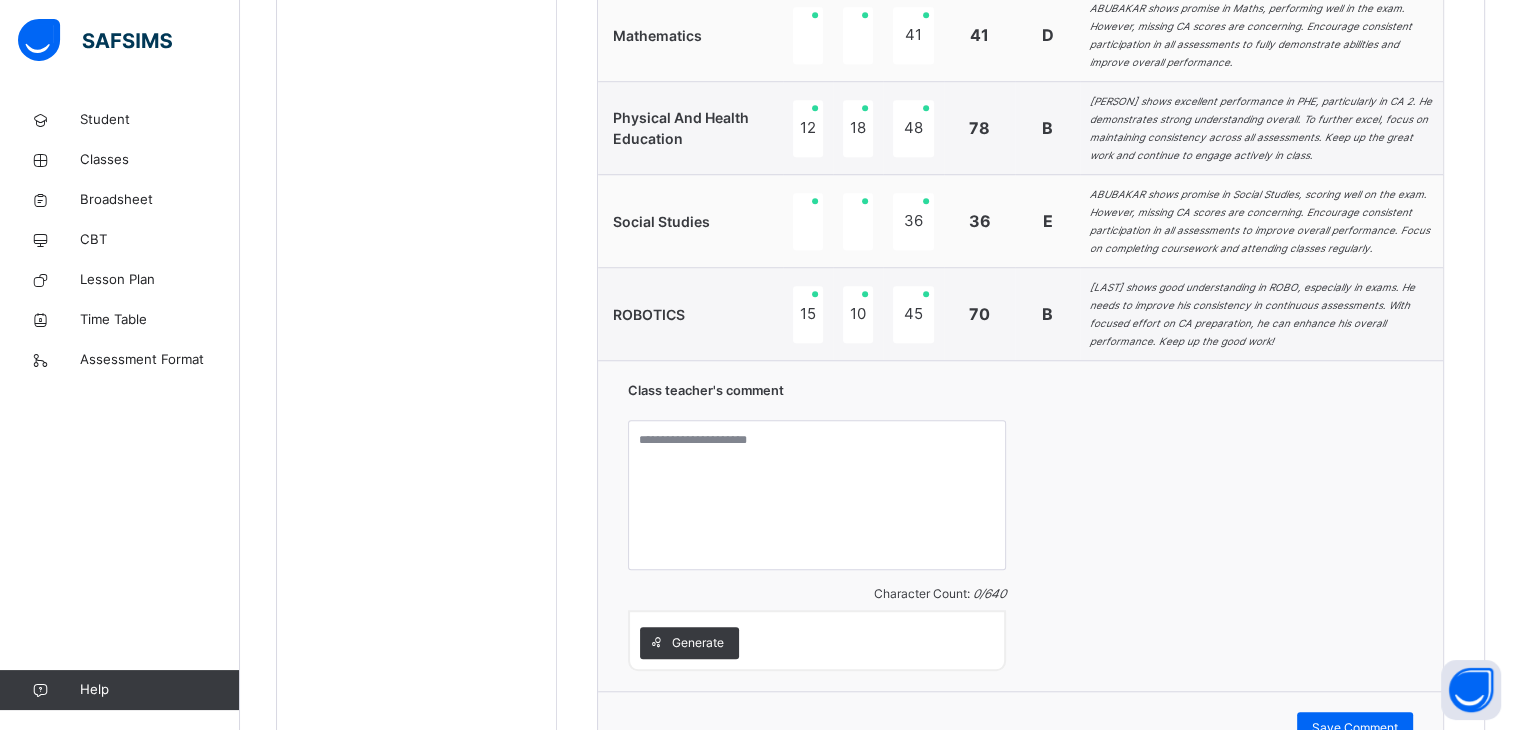 scroll, scrollTop: 1550, scrollLeft: 0, axis: vertical 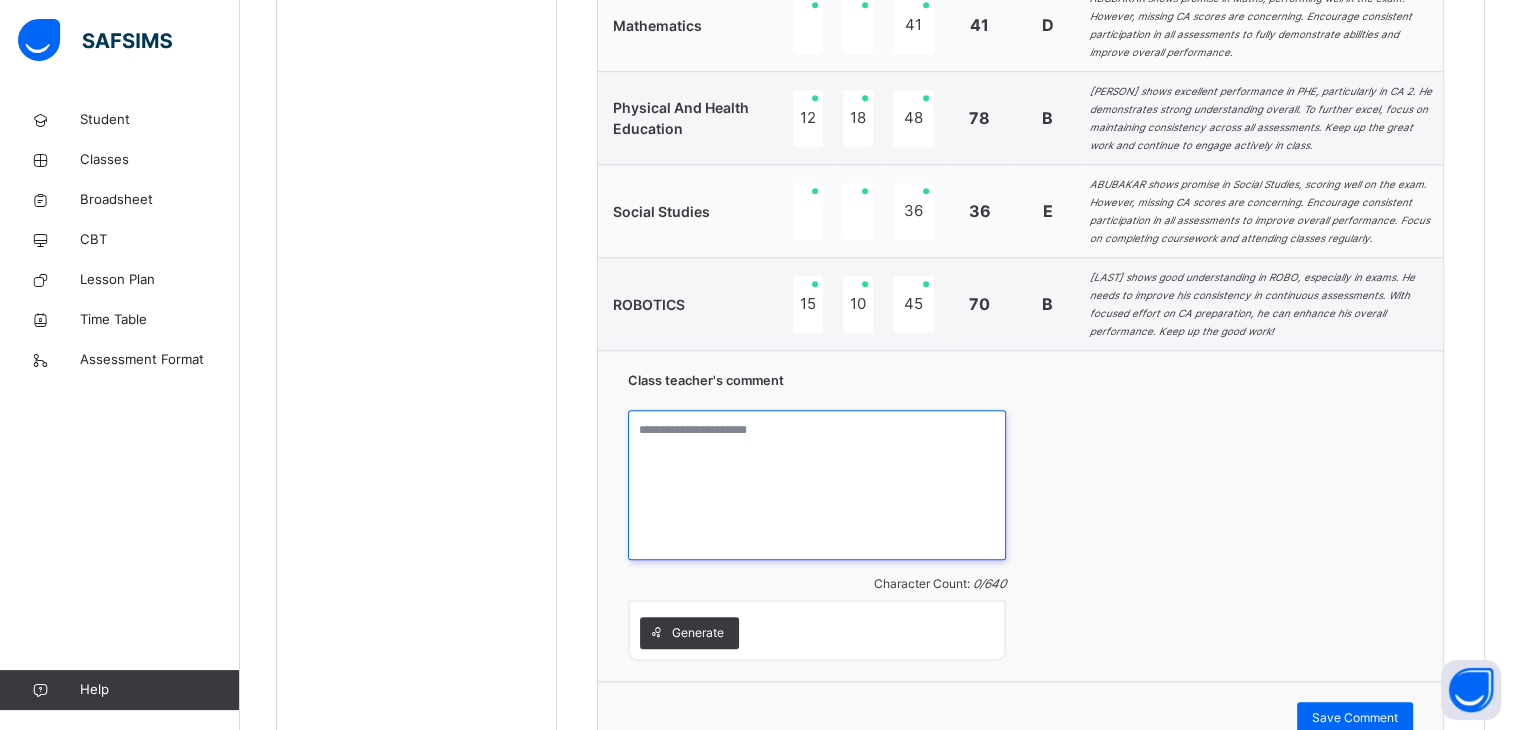 click at bounding box center (817, 485) 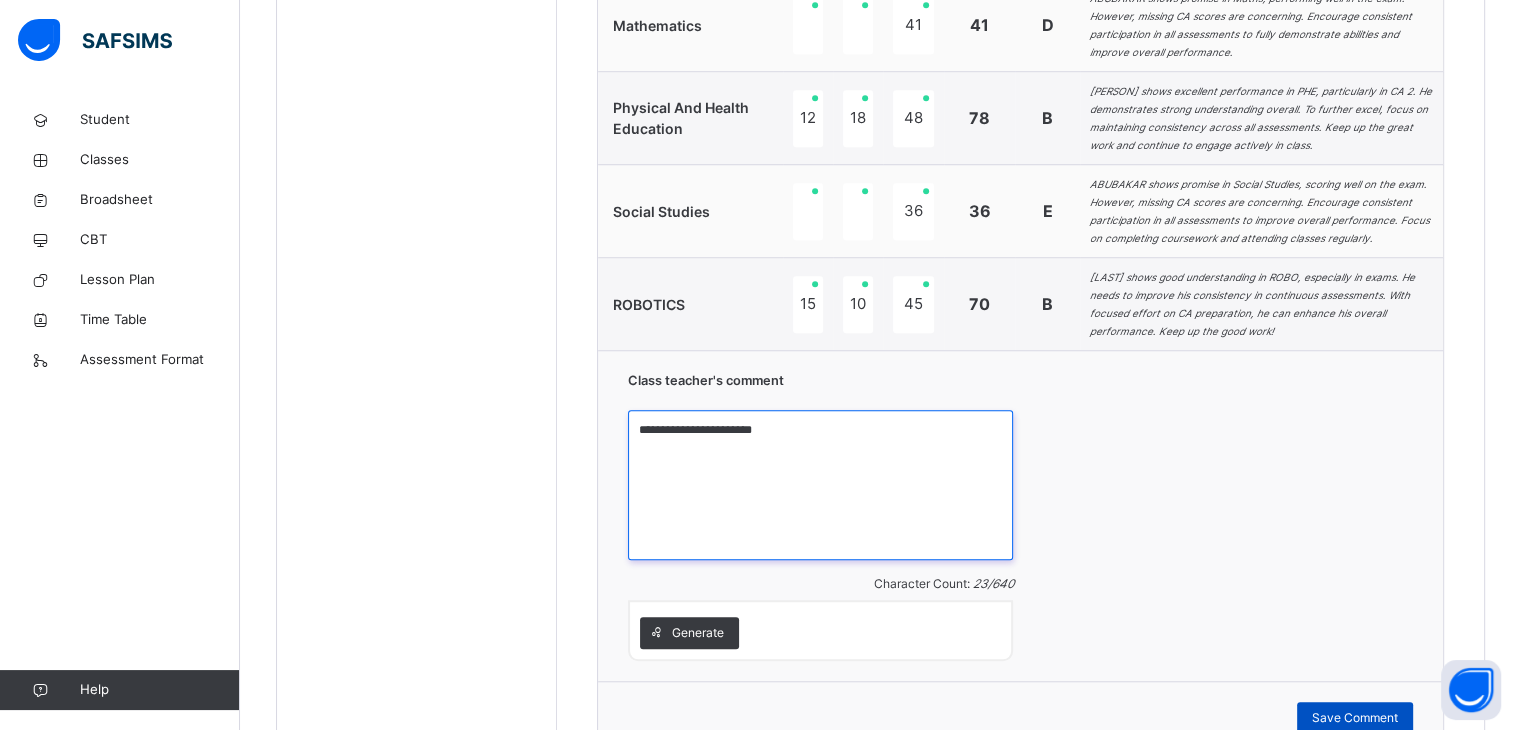 type on "**********" 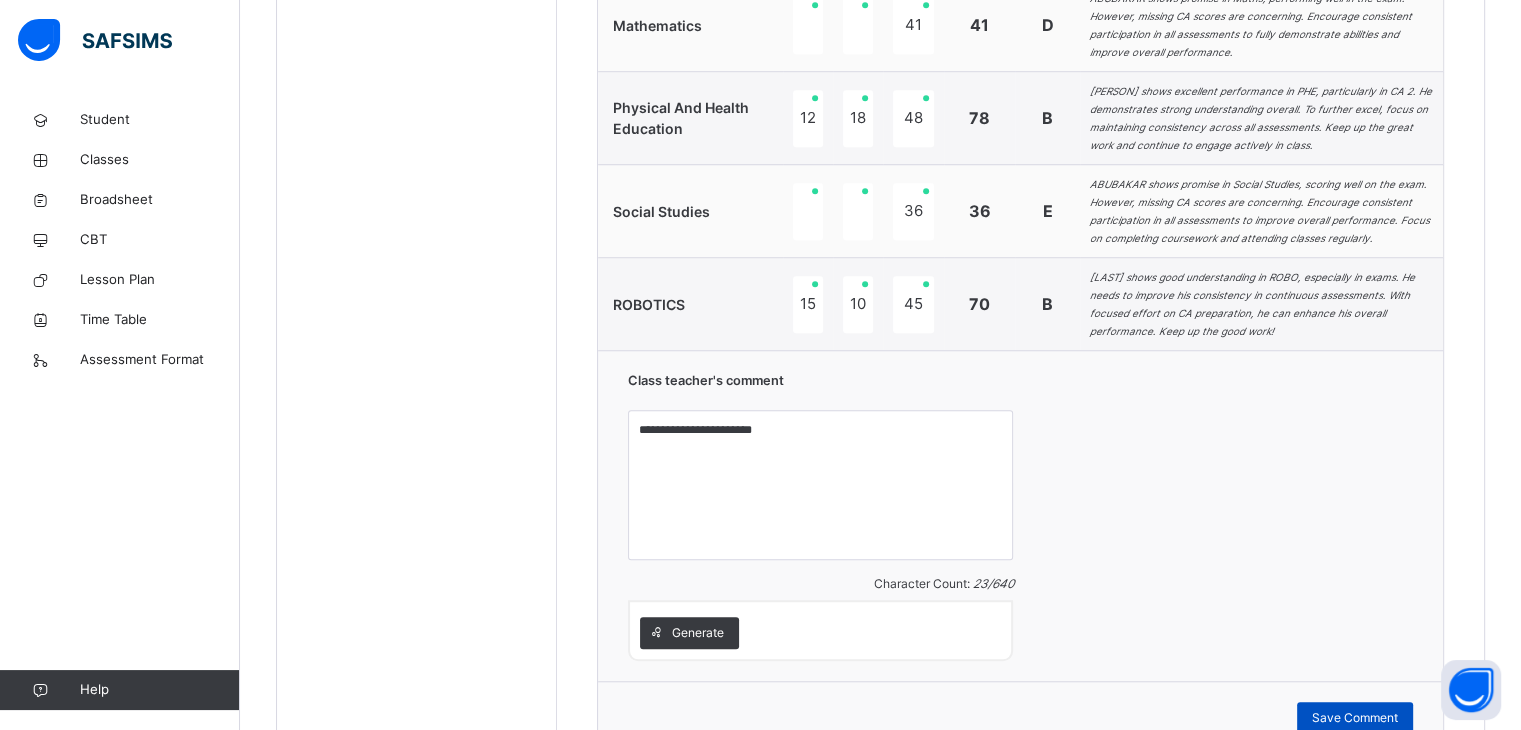 click on "Save Comment" at bounding box center [1355, 718] 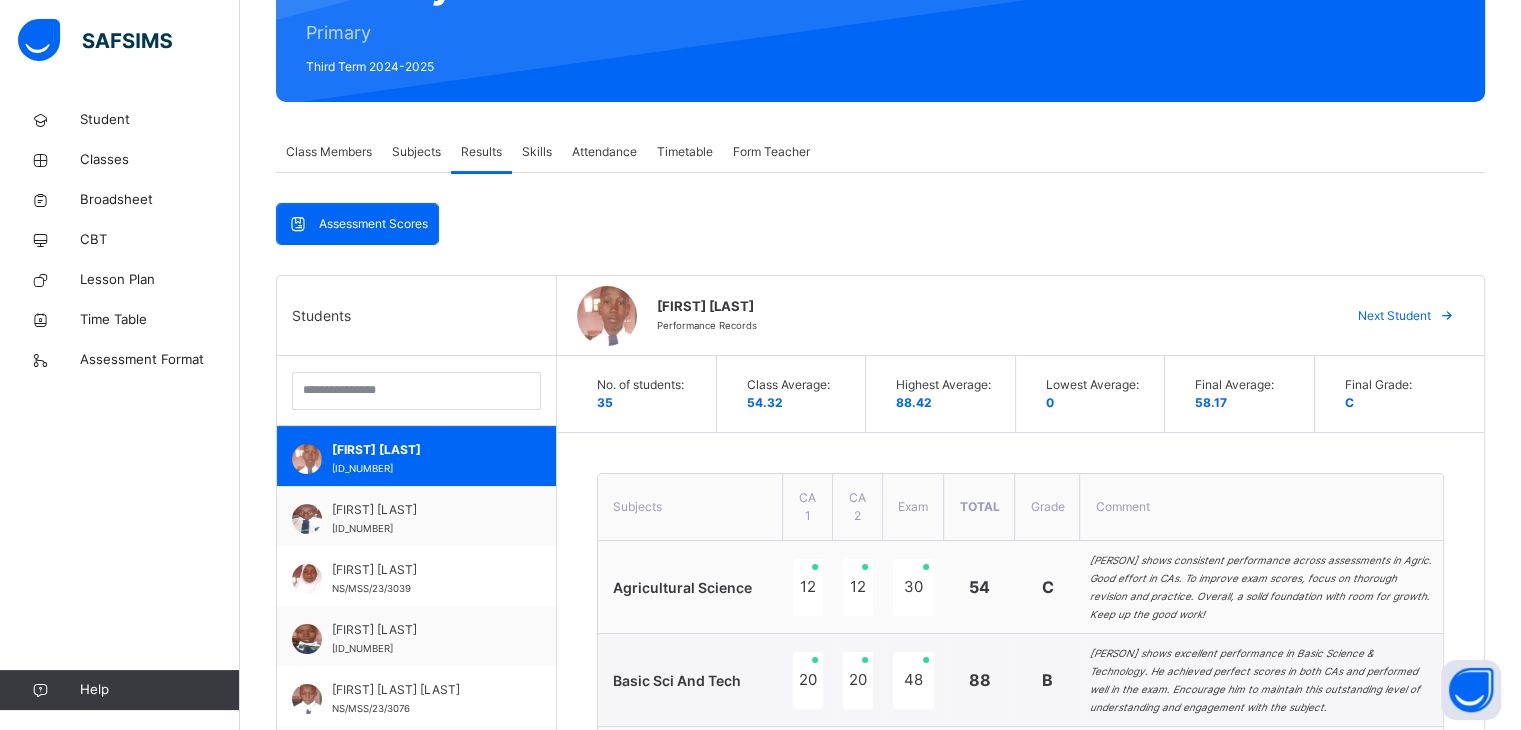scroll, scrollTop: 0, scrollLeft: 0, axis: both 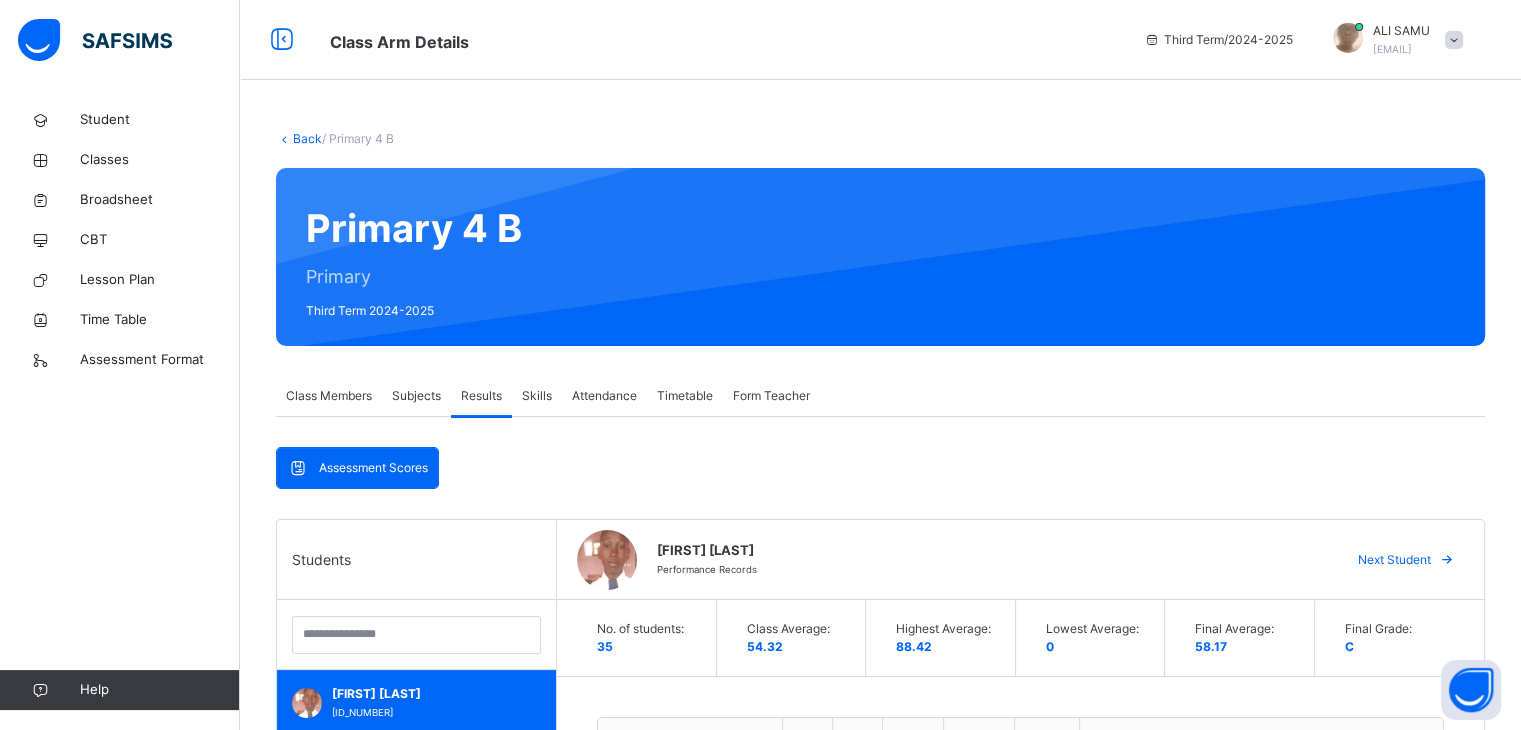 click at bounding box center [1447, 560] 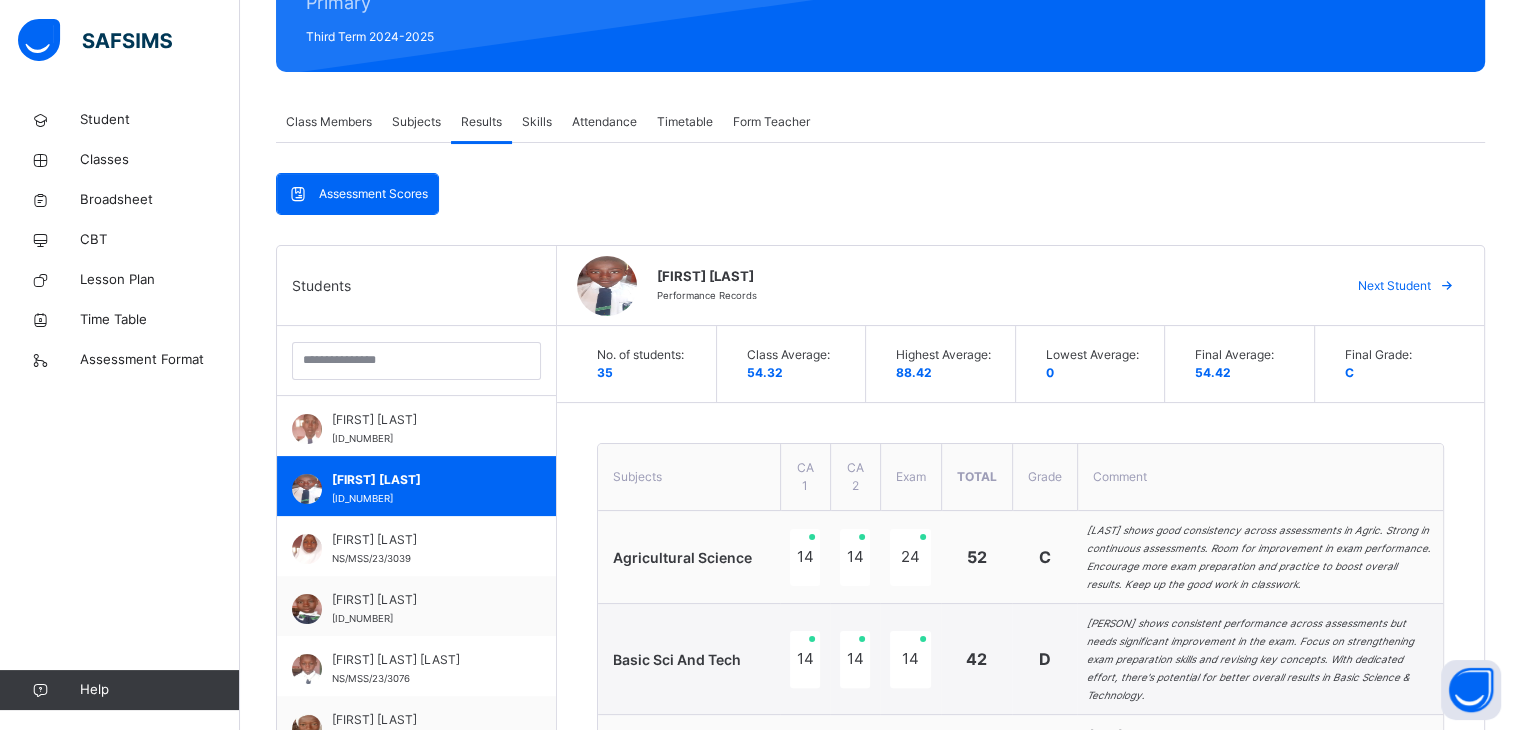 scroll, scrollTop: 276, scrollLeft: 0, axis: vertical 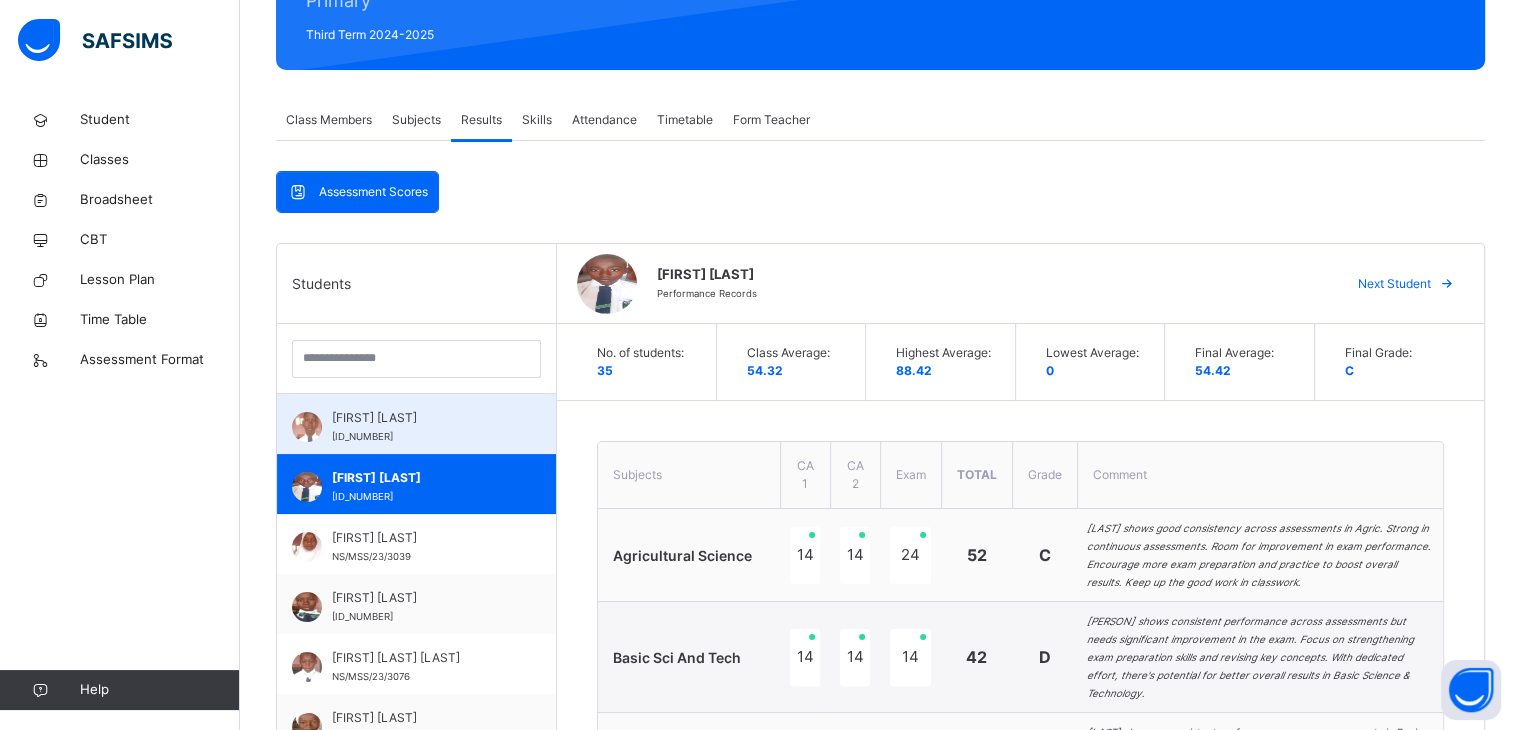 click on "[FIRST] [LAST] [LAST]" at bounding box center (421, 418) 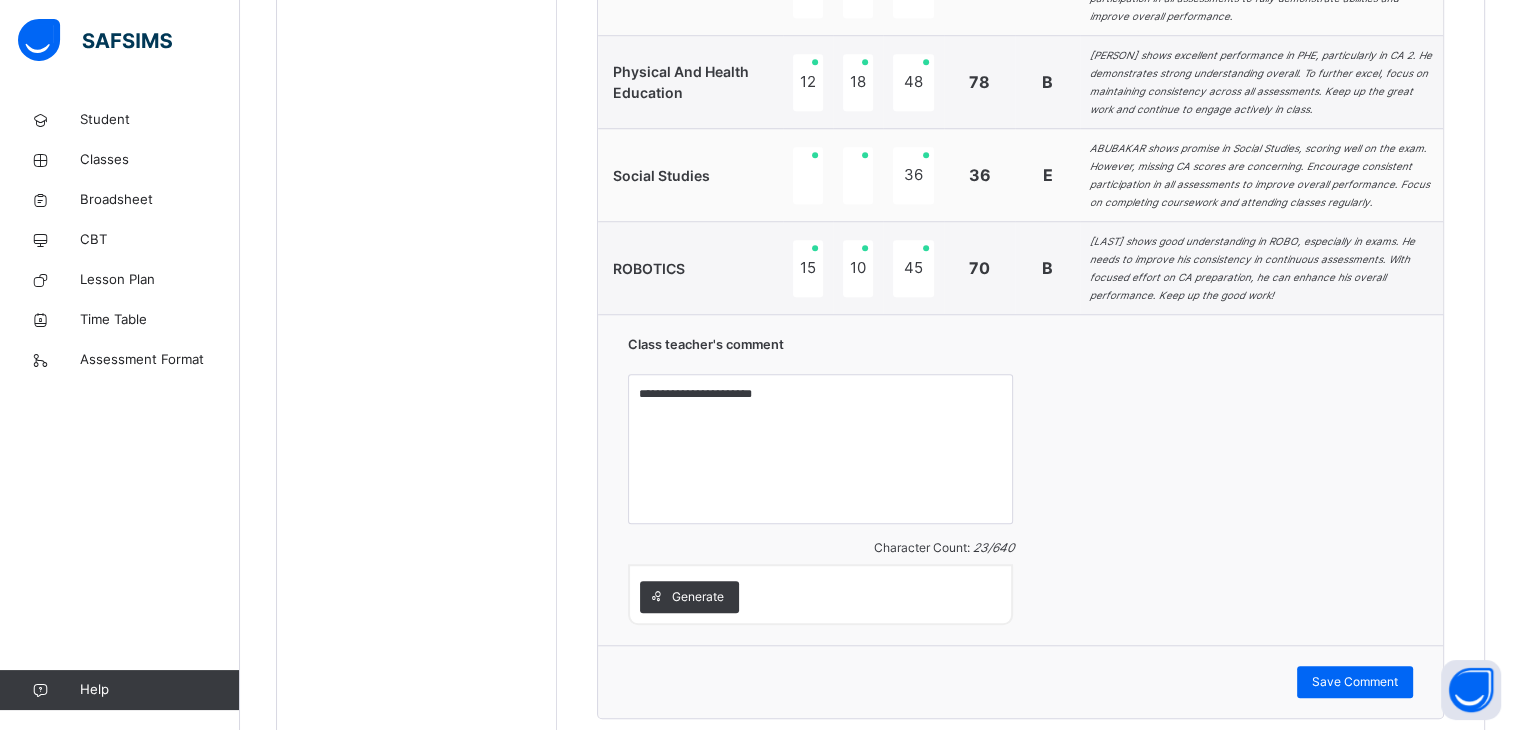 scroll, scrollTop: 1590, scrollLeft: 0, axis: vertical 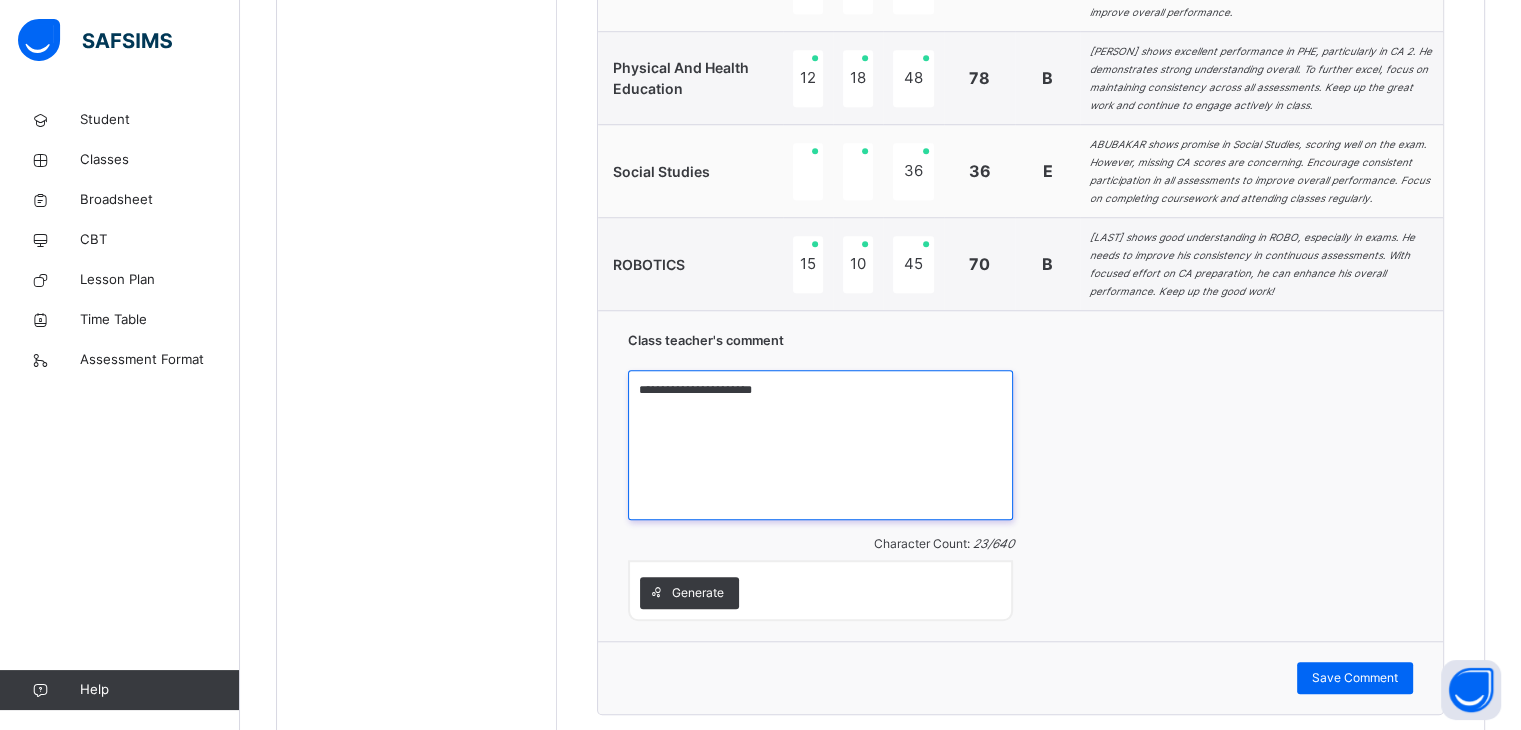 click on "**********" at bounding box center [820, 445] 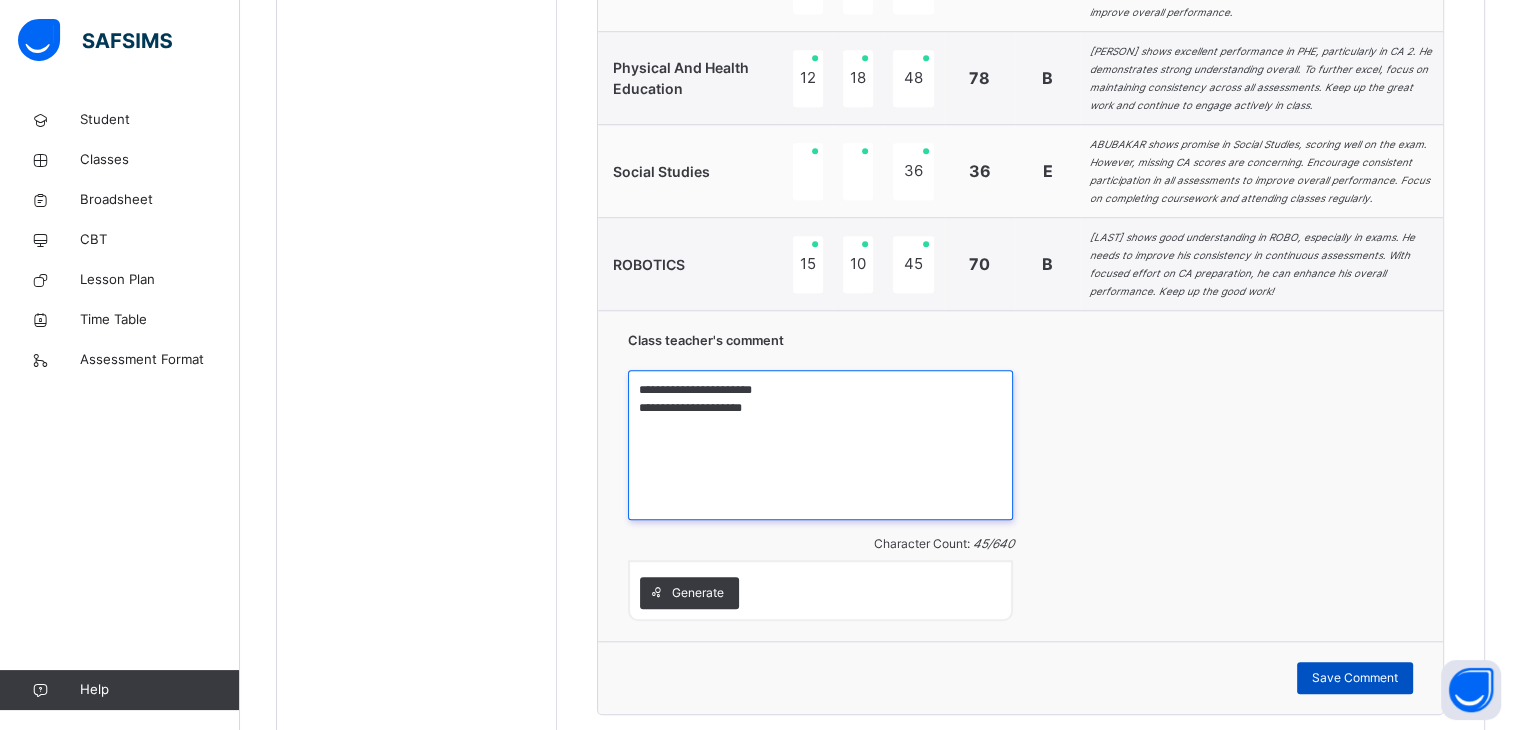 type on "**********" 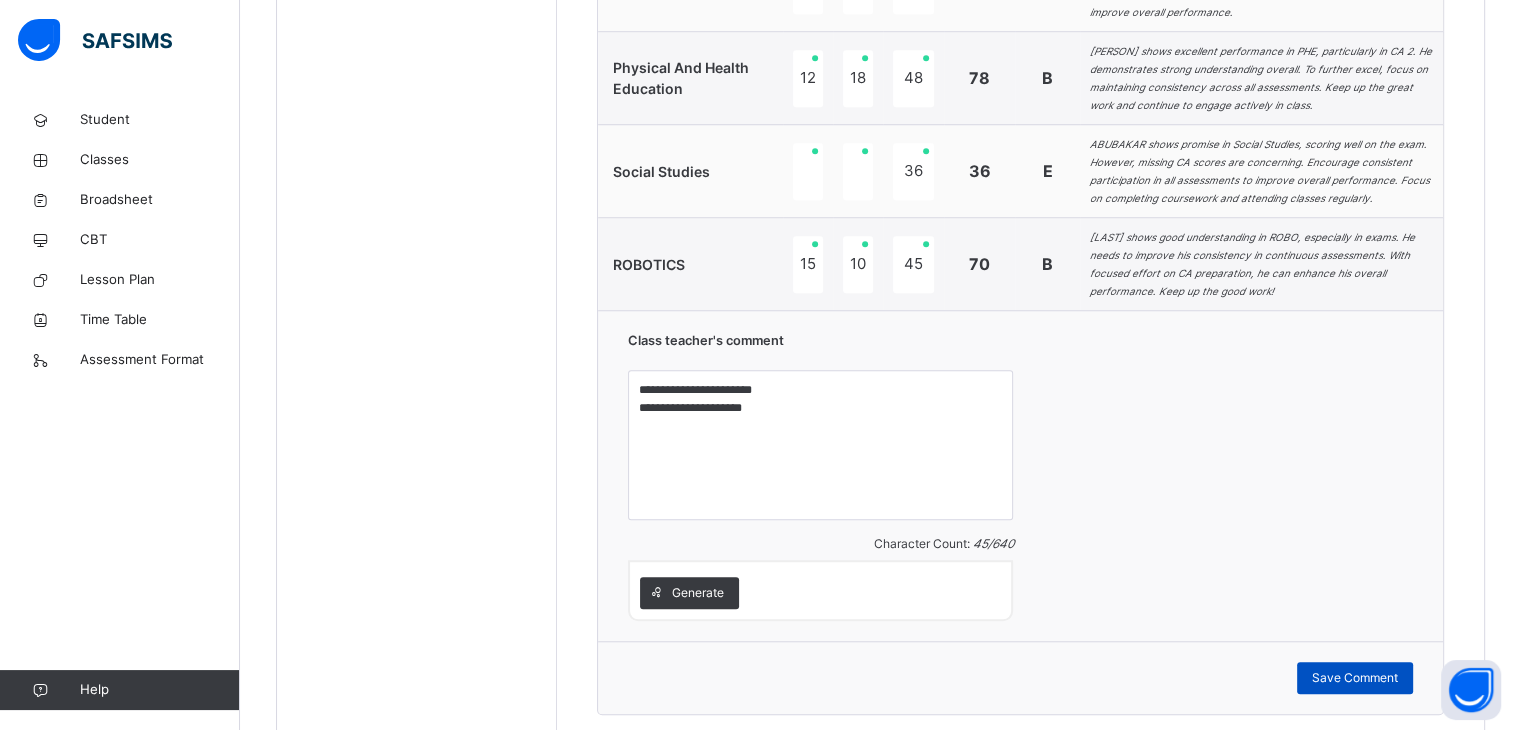 click on "Save Comment" at bounding box center [1355, 678] 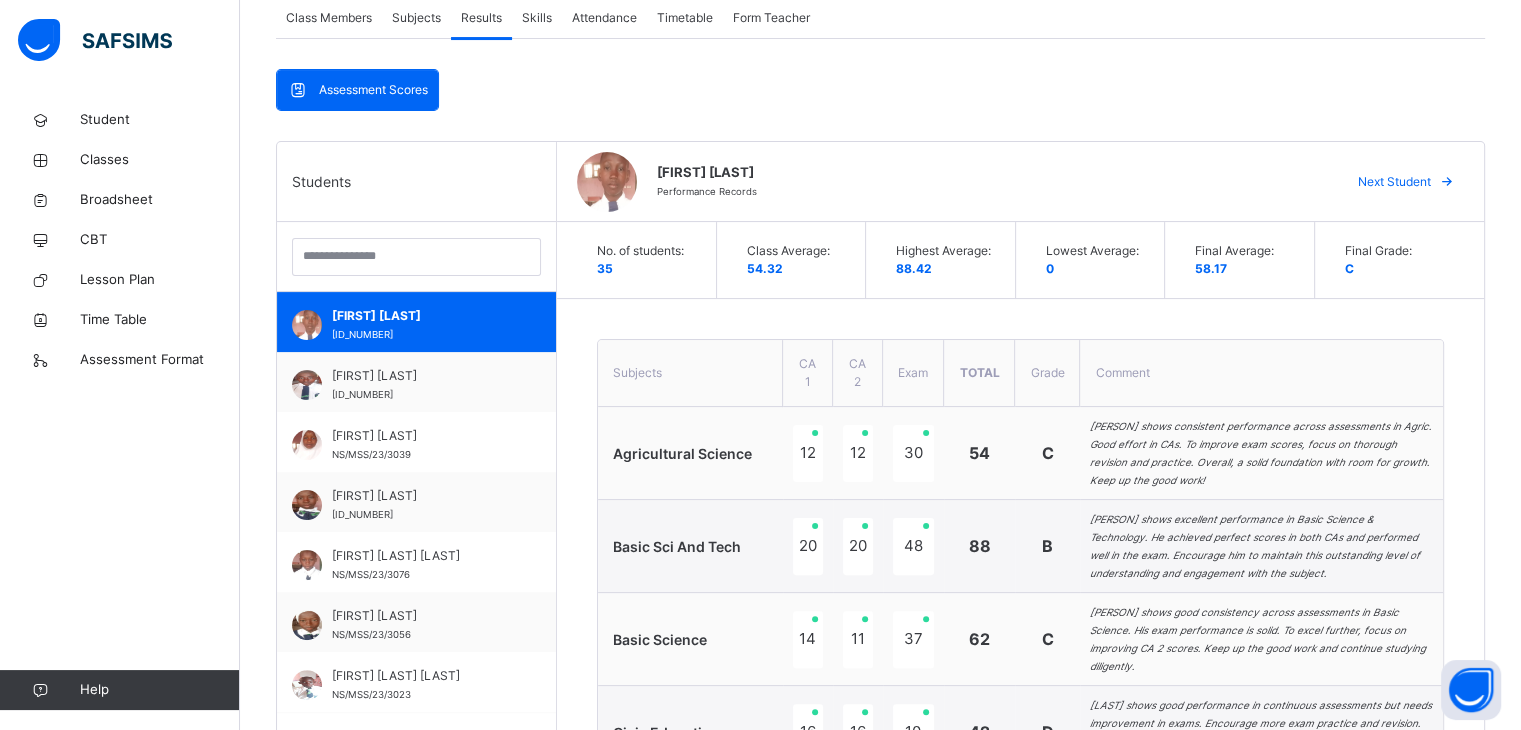 scroll, scrollTop: 373, scrollLeft: 0, axis: vertical 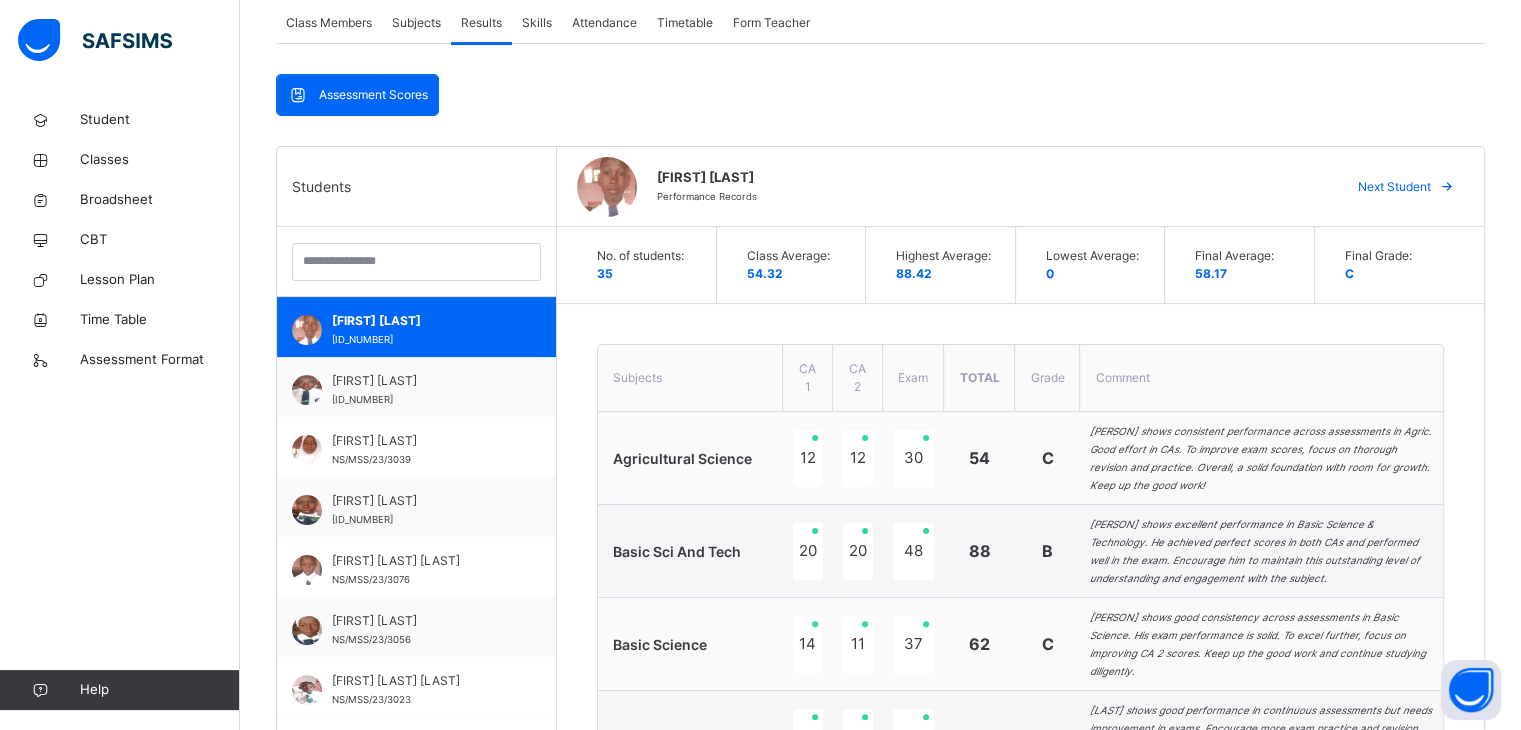 click at bounding box center [1447, 187] 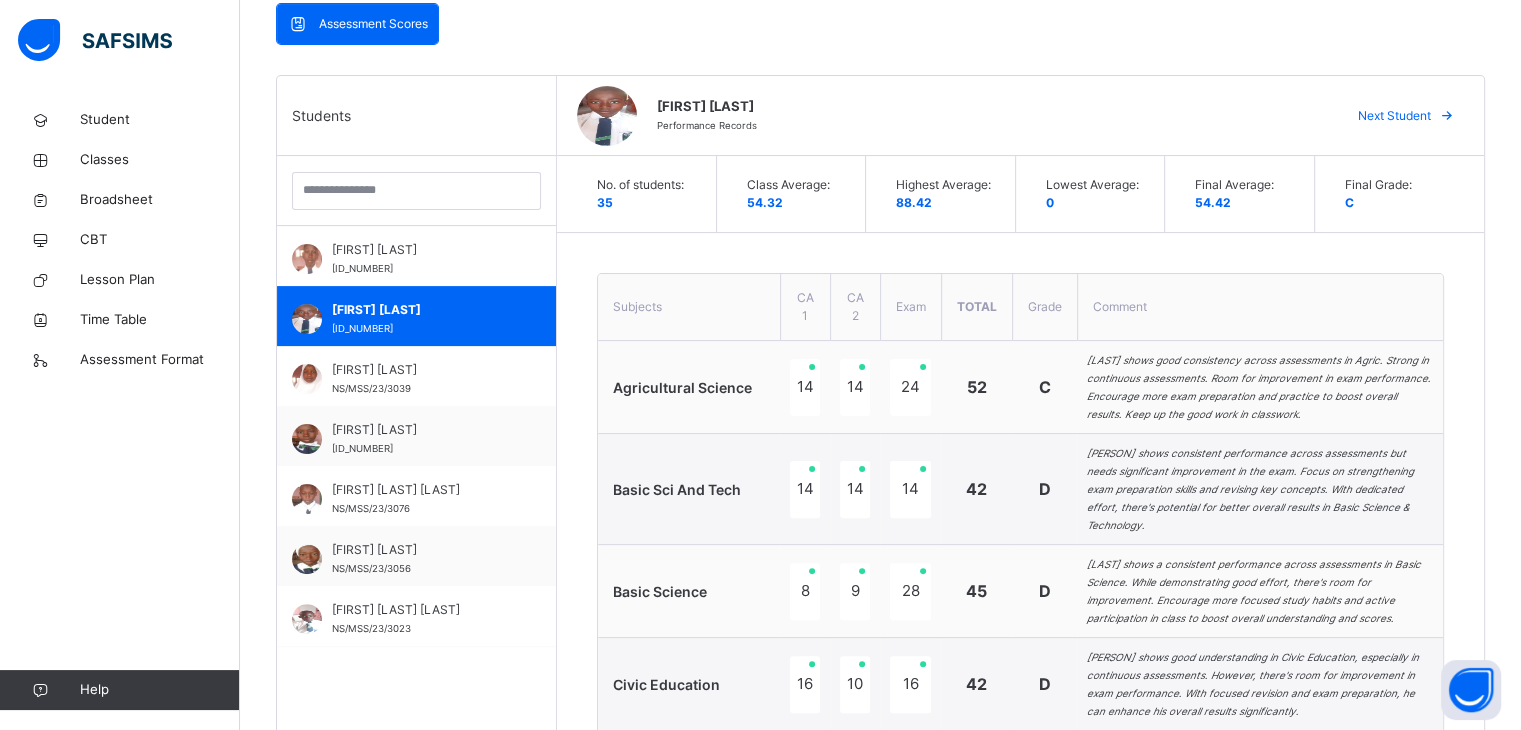scroll, scrollTop: 430, scrollLeft: 0, axis: vertical 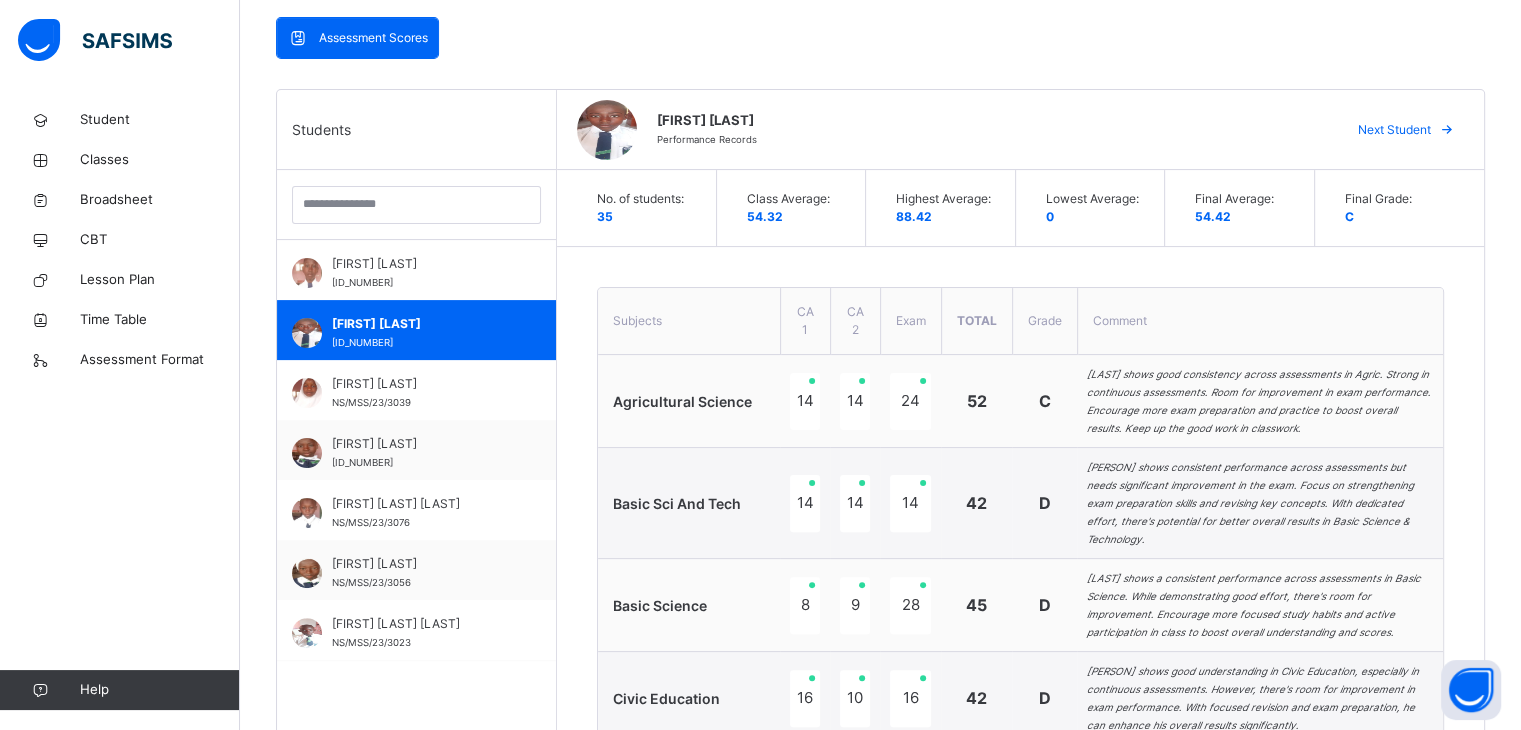 click at bounding box center (1447, 130) 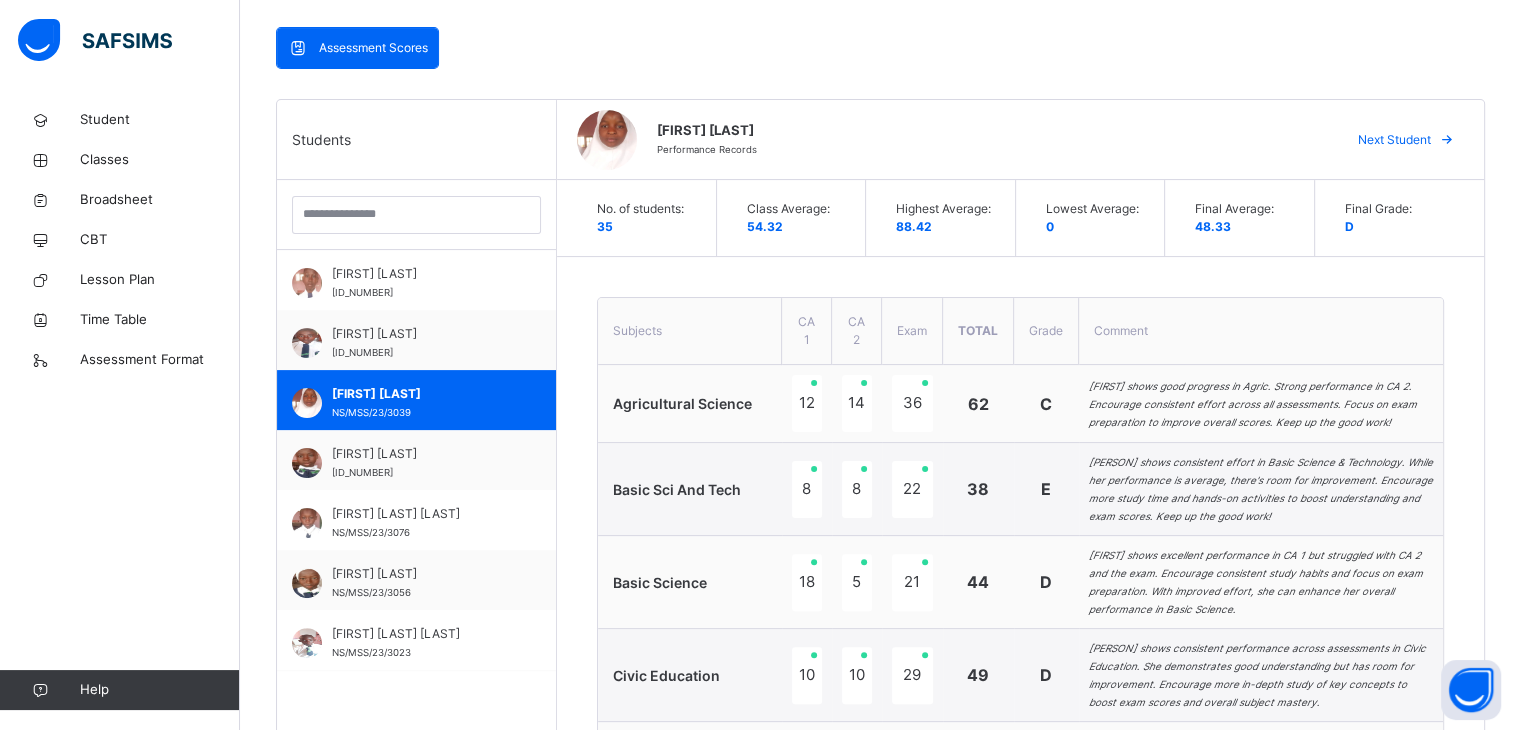 scroll, scrollTop: 419, scrollLeft: 0, axis: vertical 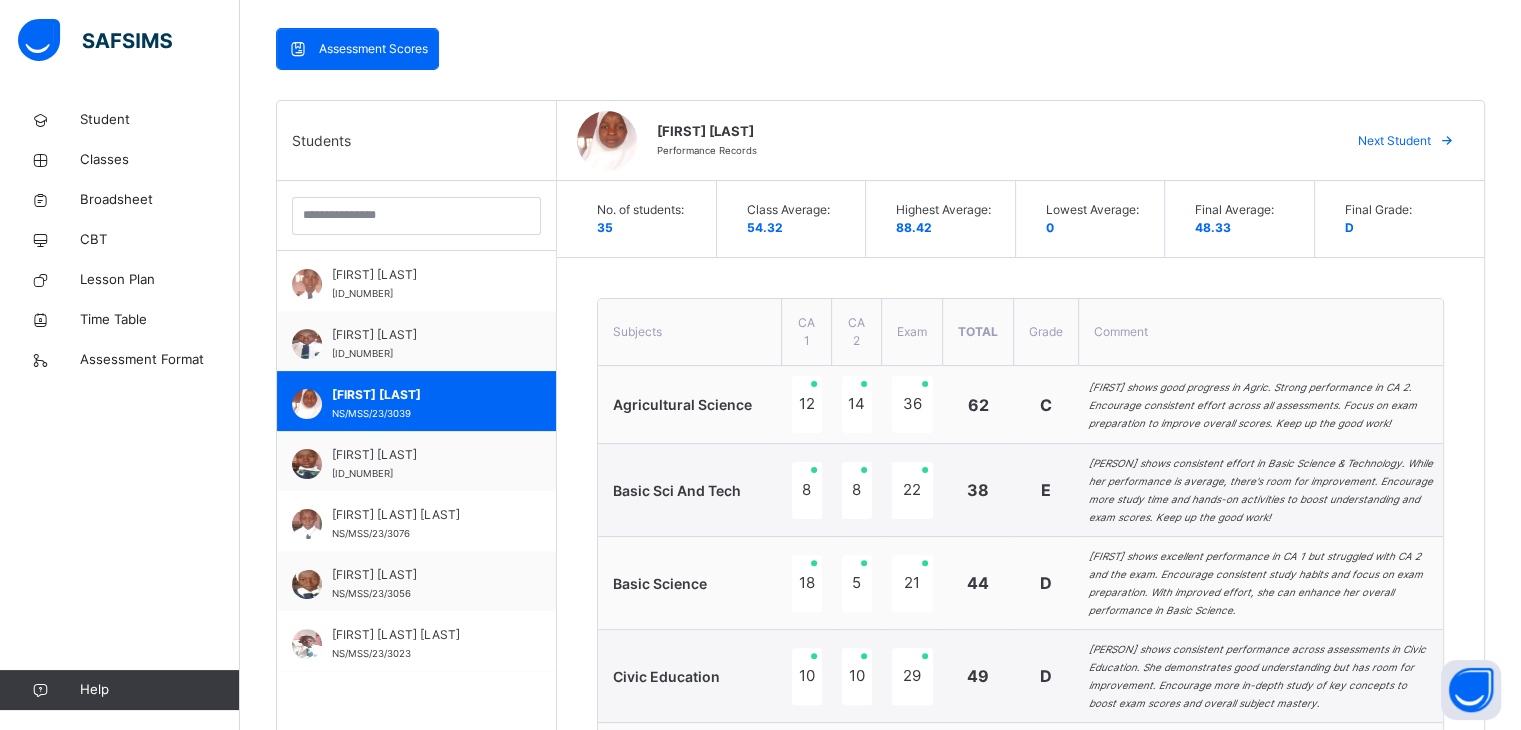 click at bounding box center [1447, 141] 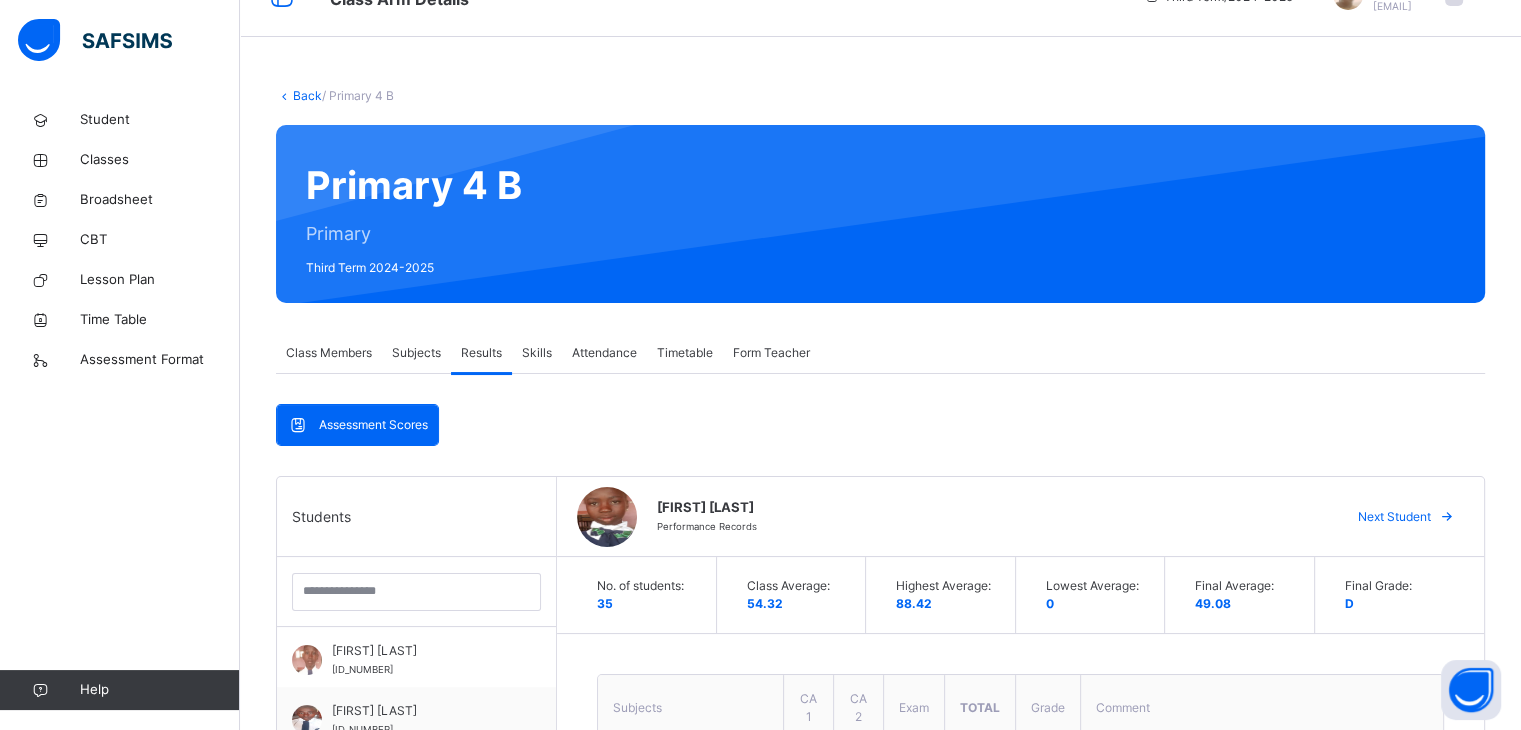 scroll, scrollTop: 42, scrollLeft: 0, axis: vertical 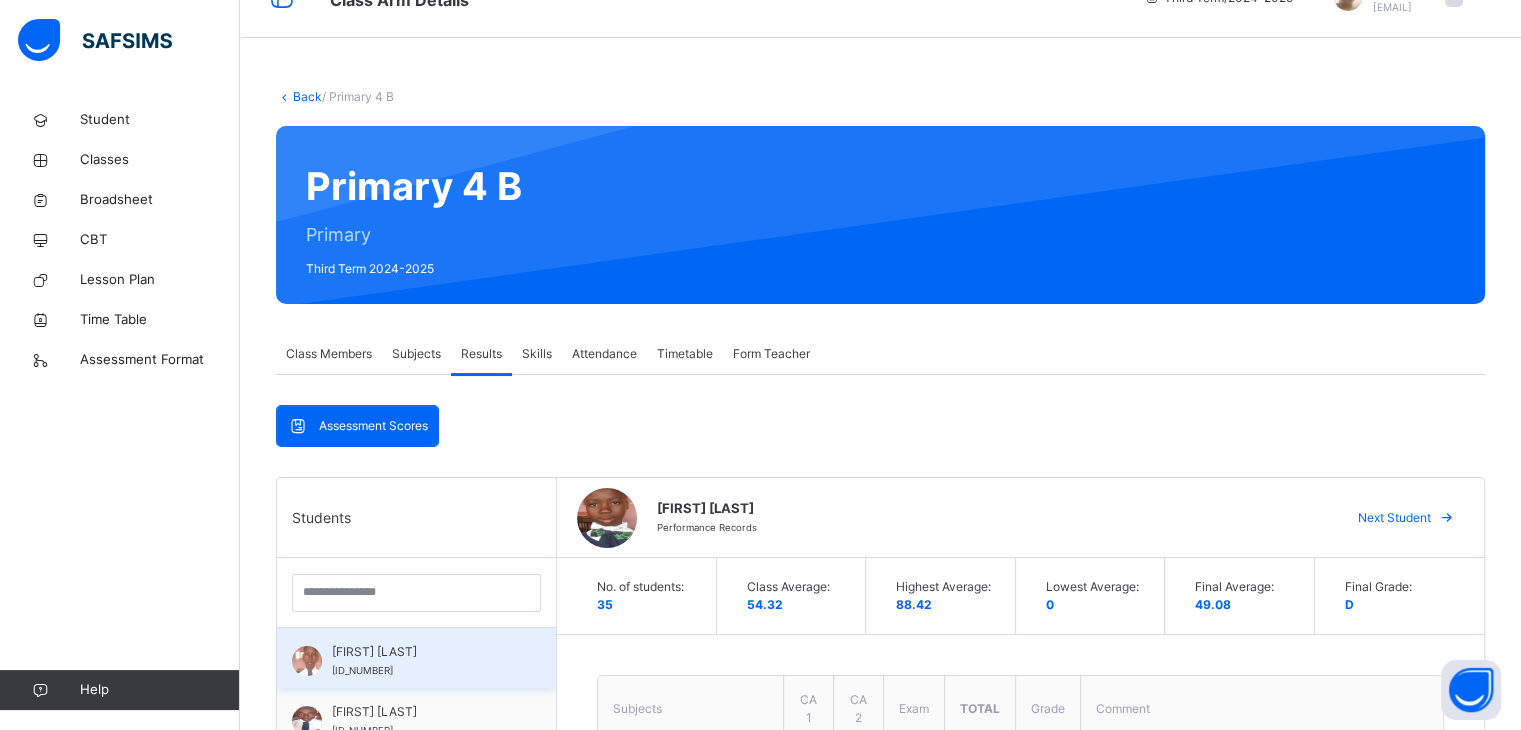 click on "[FIRST] [LAST] [LAST]" at bounding box center (421, 652) 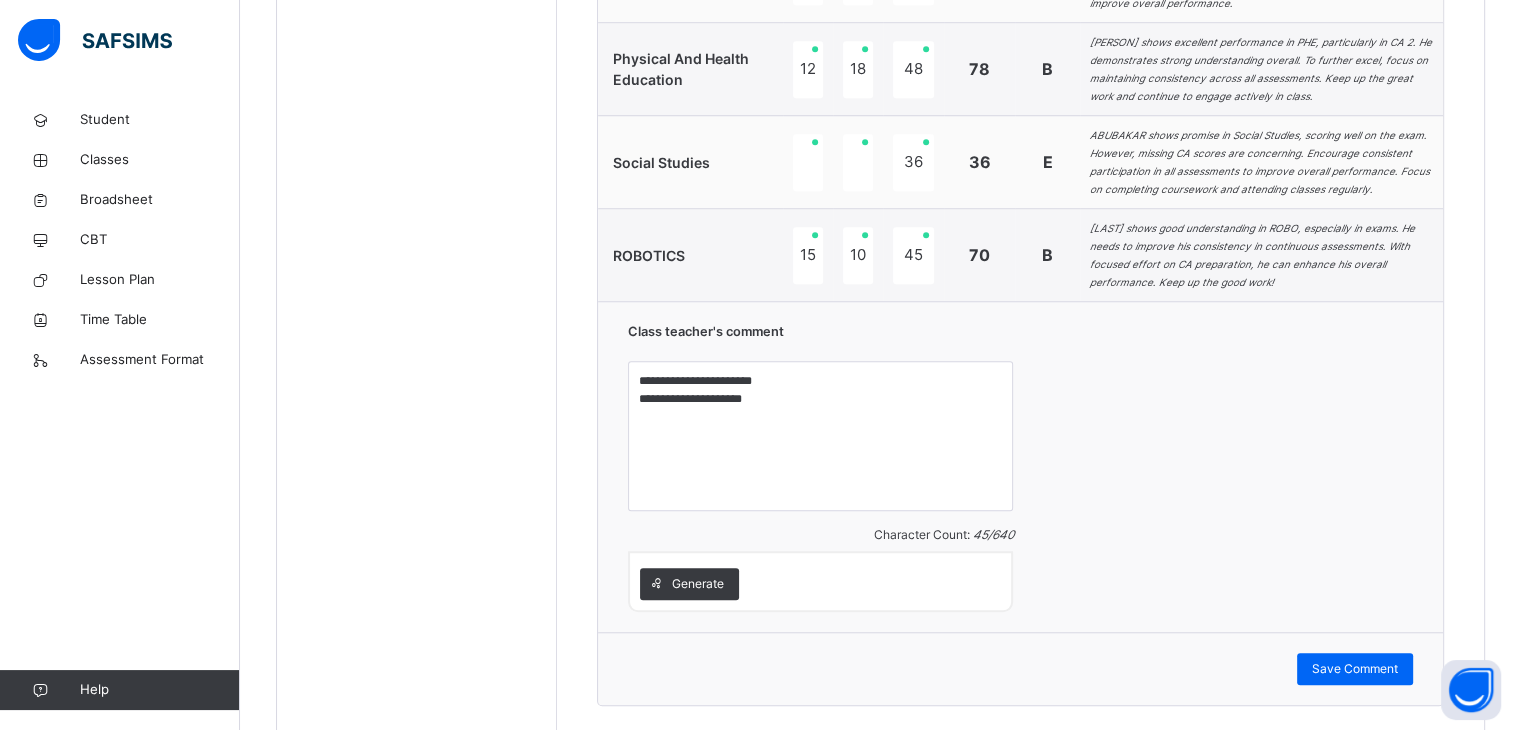 scroll, scrollTop: 1641, scrollLeft: 0, axis: vertical 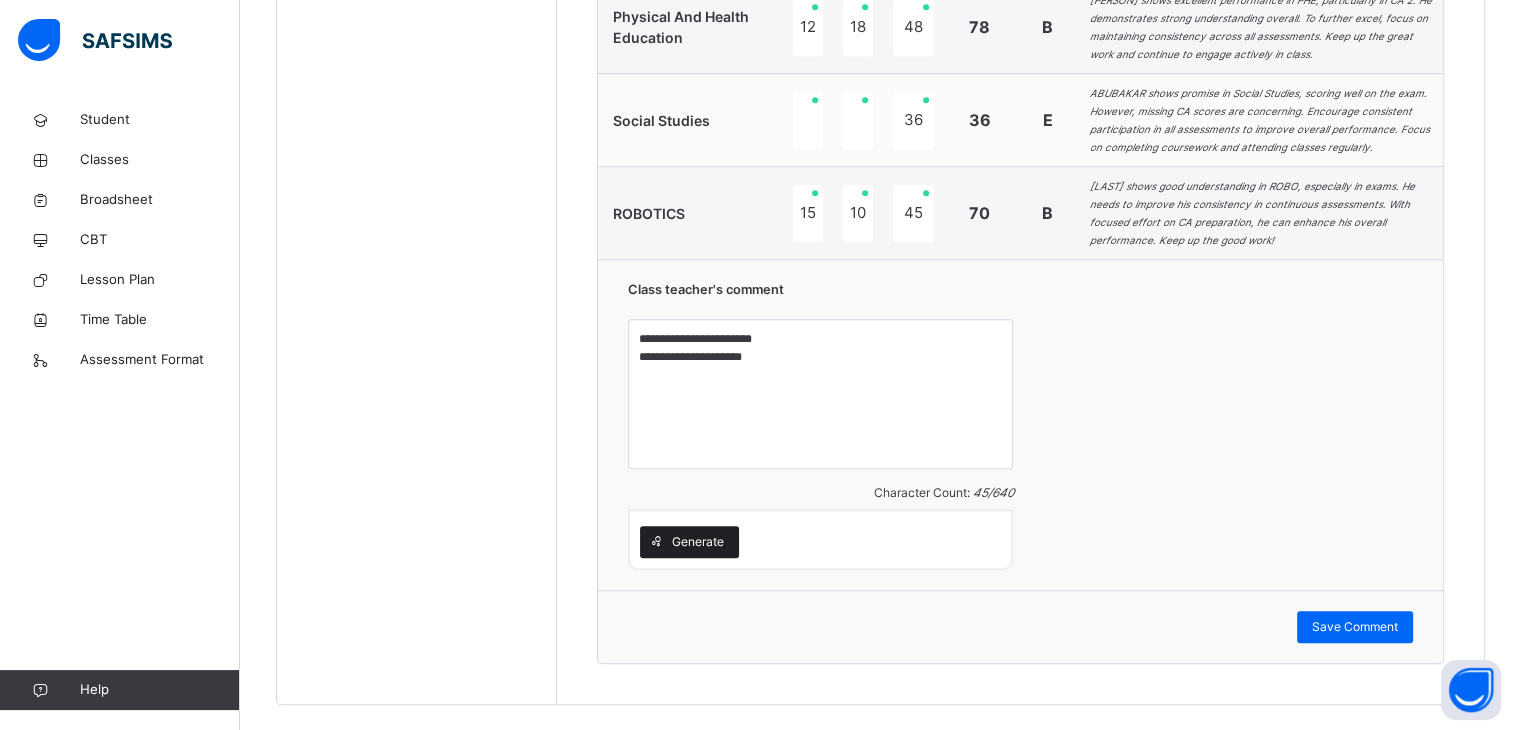 click on "Generate" at bounding box center [698, 542] 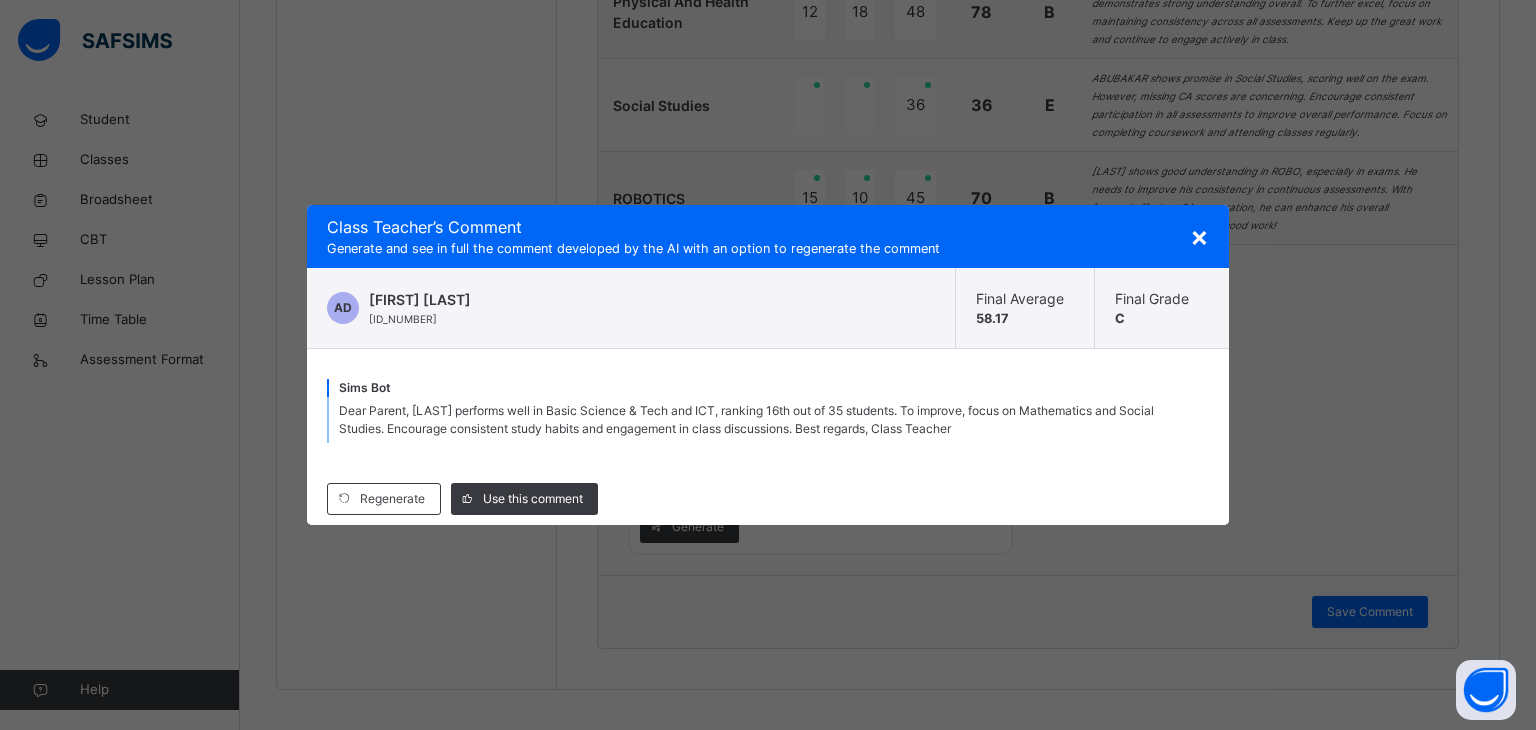 click on "×   Class Teacher ’s Comment Generate and see in full the comment developed by the AI with an option to regenerate the comment AD ABUBAKAR ISHAQ DAHIRU   NS/MSS/23/3017 Final Average 58.17 Final Grade C Sims Bot Dear Parent,
Abubakar performs well in Basic Science & Tech and ICT, ranking 16th out of 35 students. To improve, focus on Mathematics and Social Studies. Encourage consistent study habits and engagement in class discussions.
Best regards,
Class Teacher   Regenerate     Use this comment" at bounding box center (768, 365) 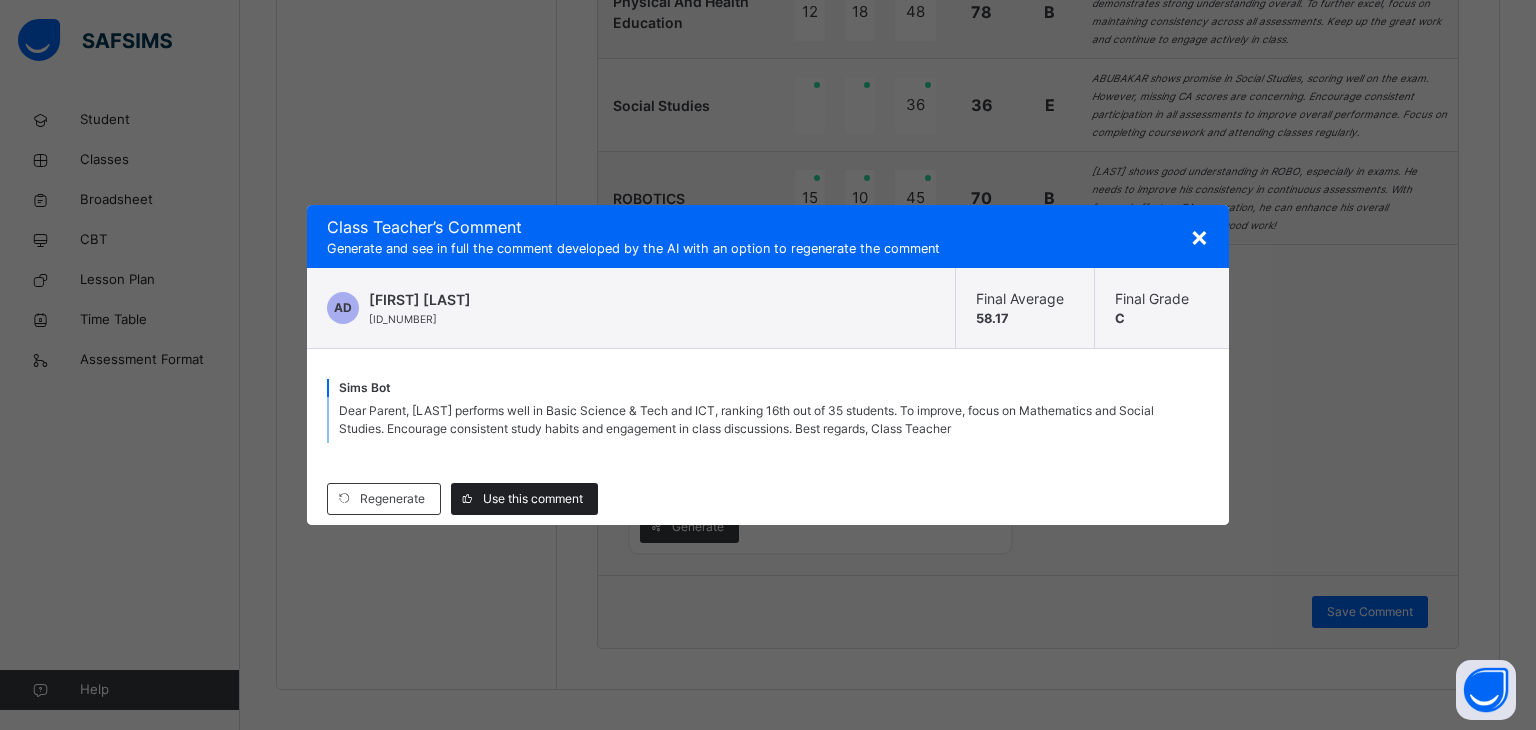 click on "Use this comment" at bounding box center (533, 499) 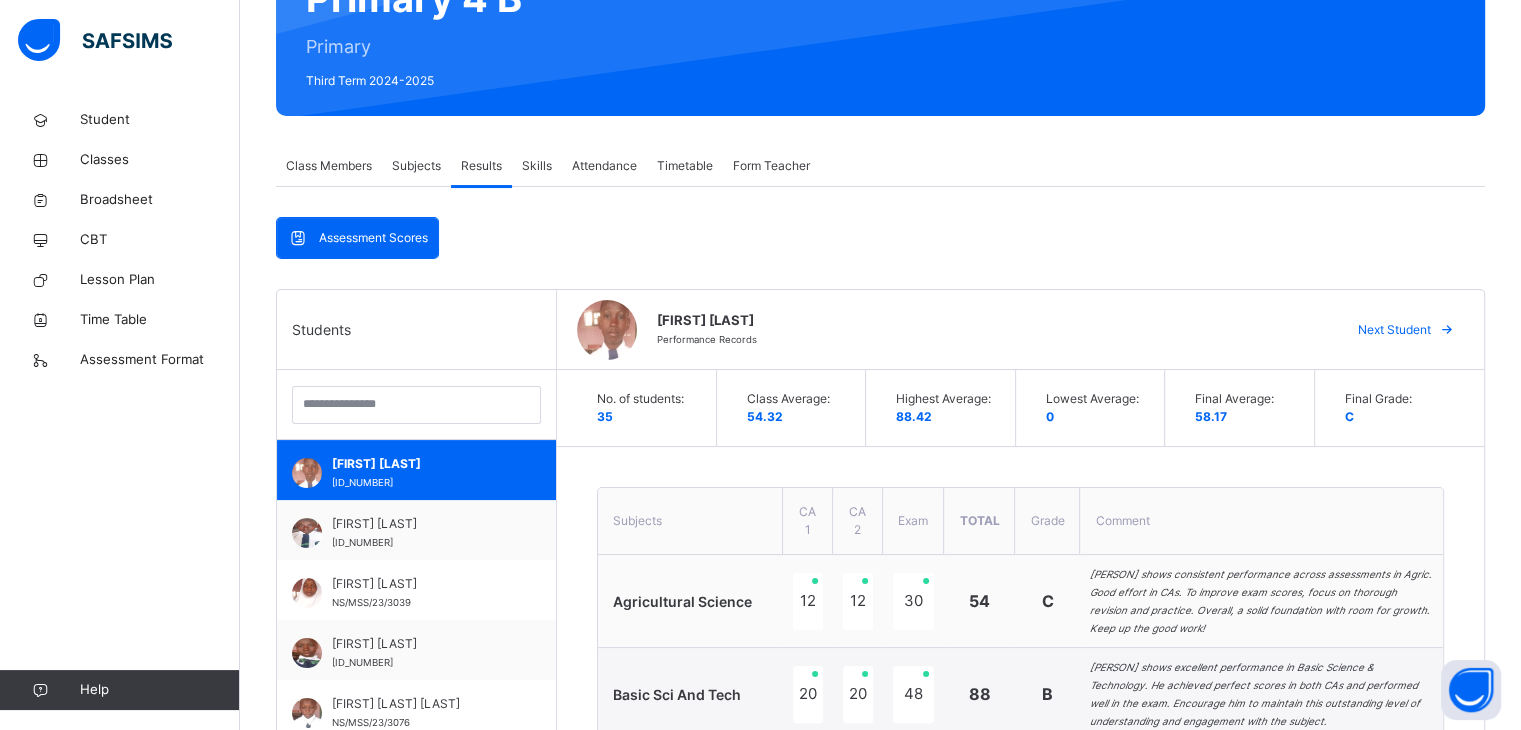 scroll, scrollTop: 229, scrollLeft: 0, axis: vertical 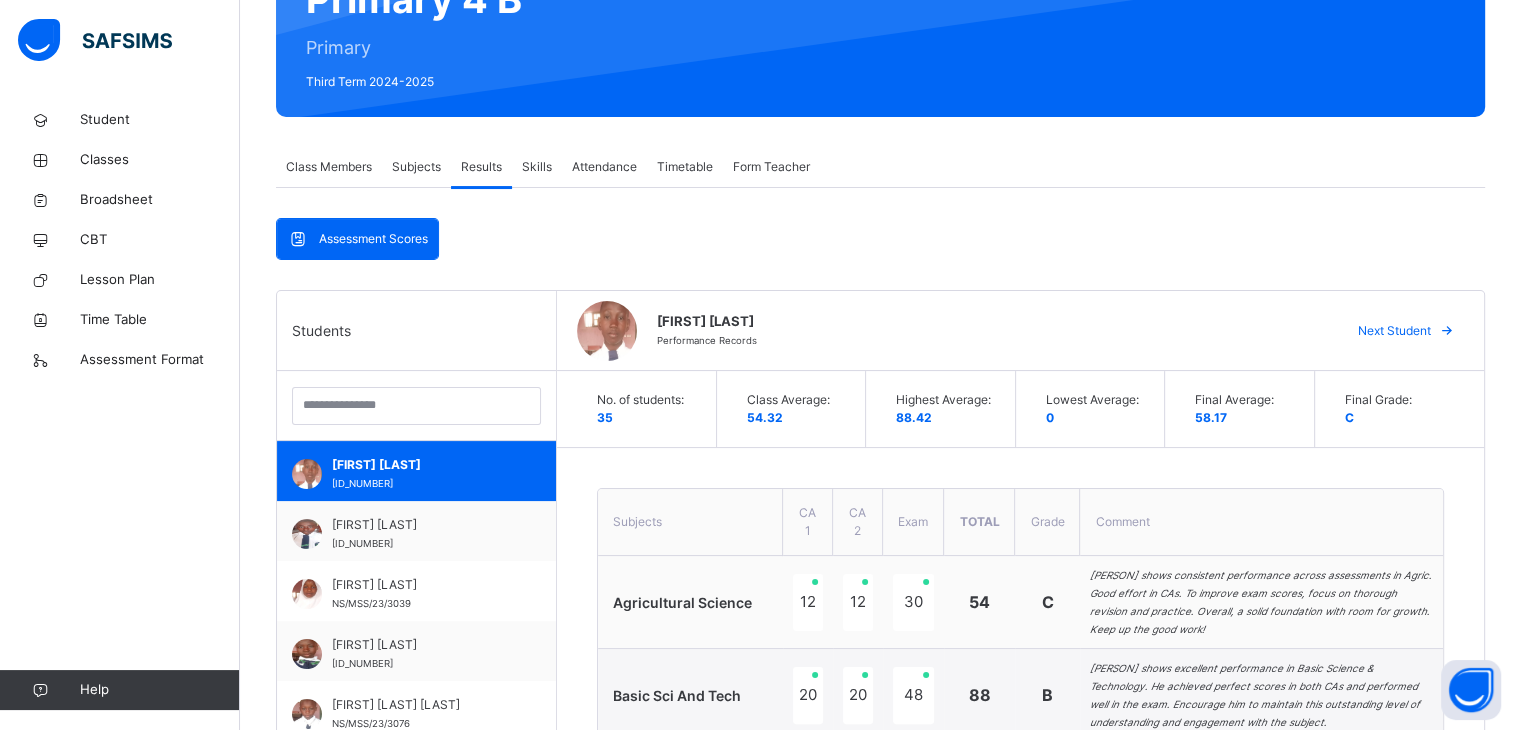 click at bounding box center [1447, 331] 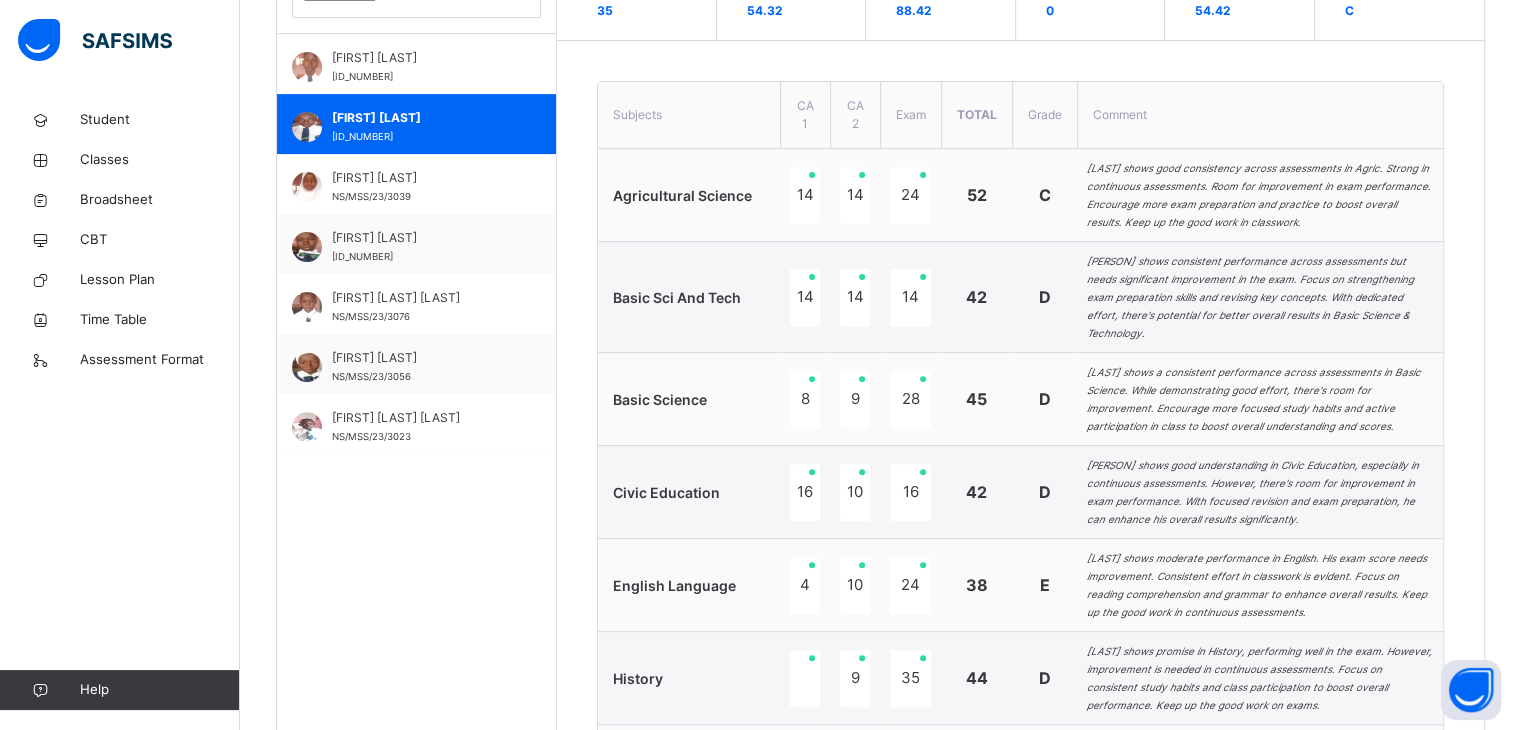 scroll, scrollTop: 382, scrollLeft: 0, axis: vertical 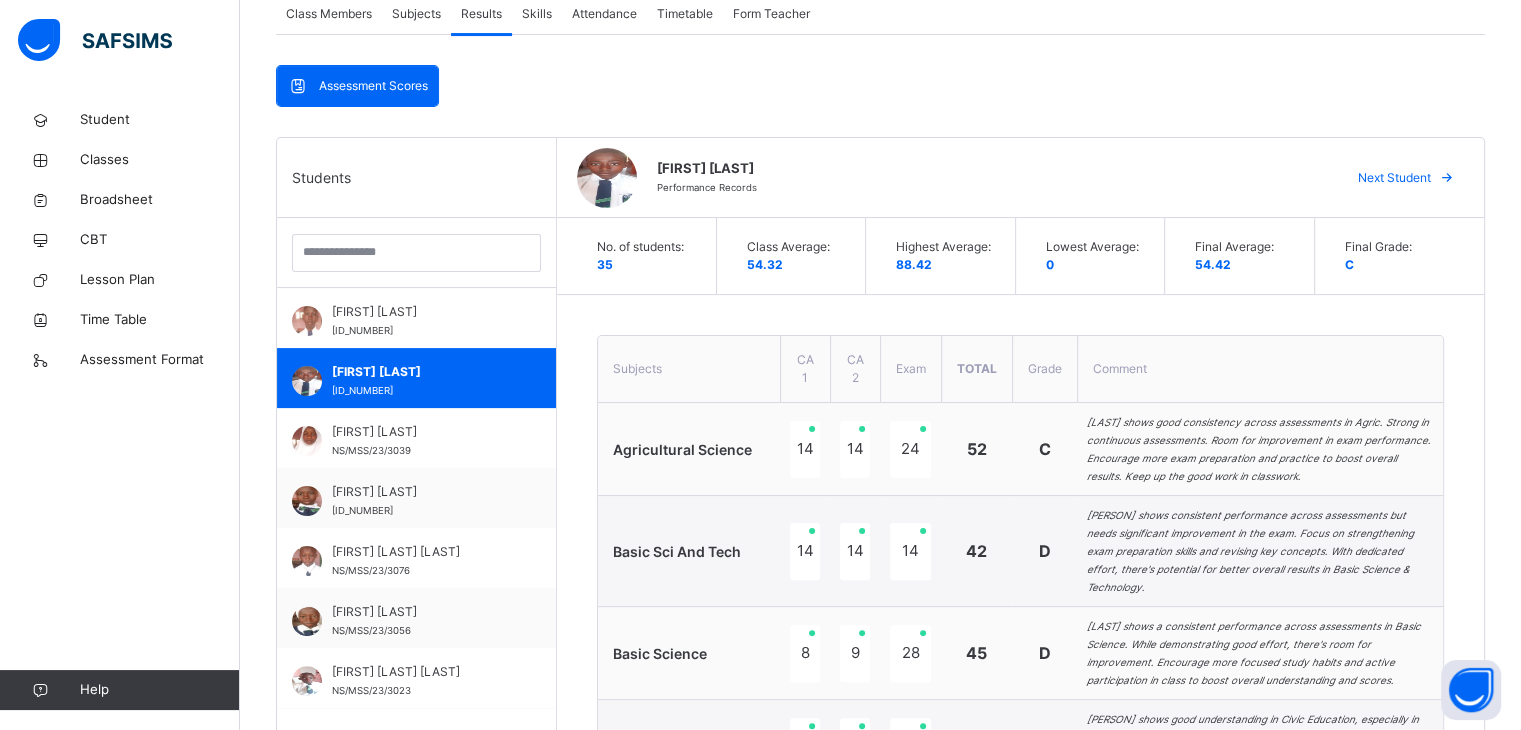 click at bounding box center [1447, 178] 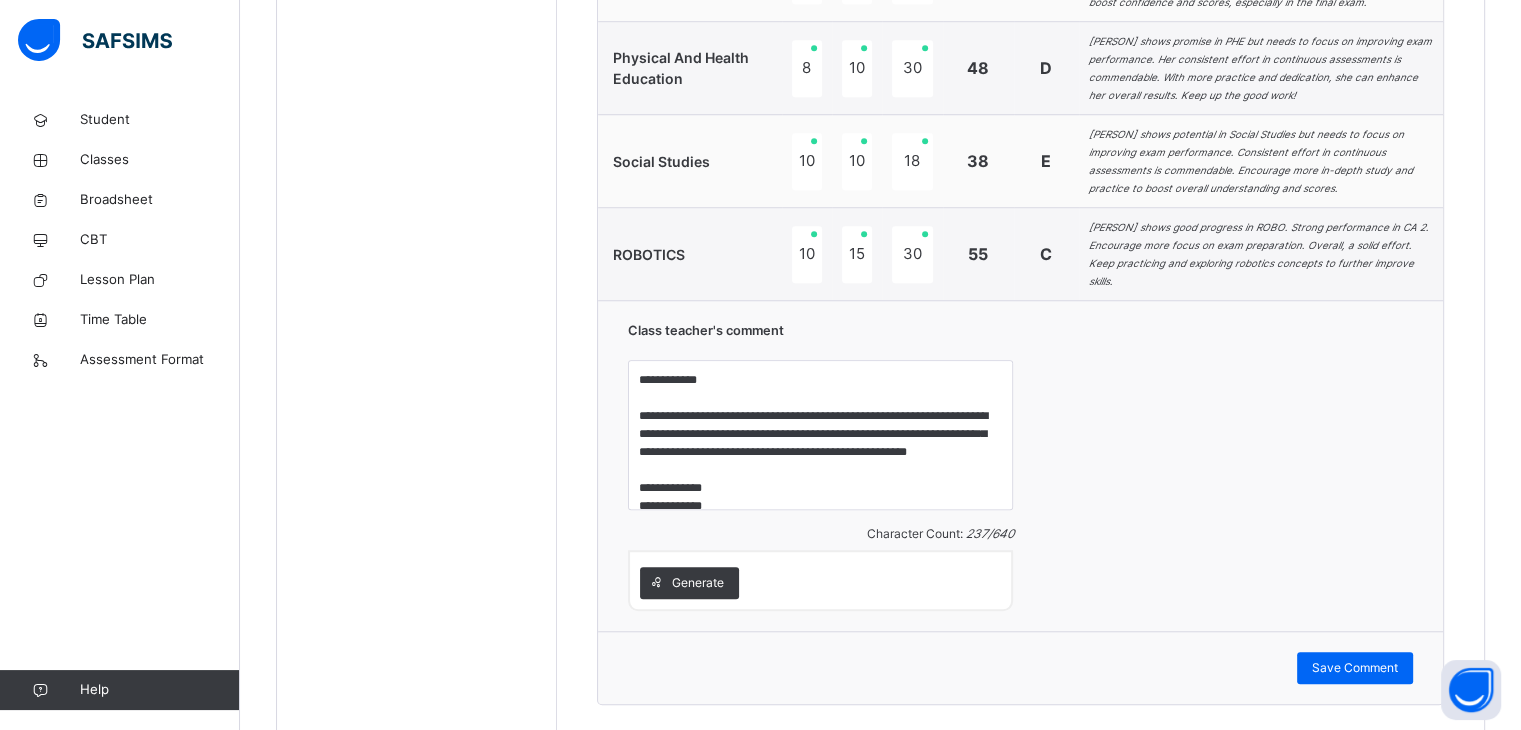 scroll, scrollTop: 1626, scrollLeft: 0, axis: vertical 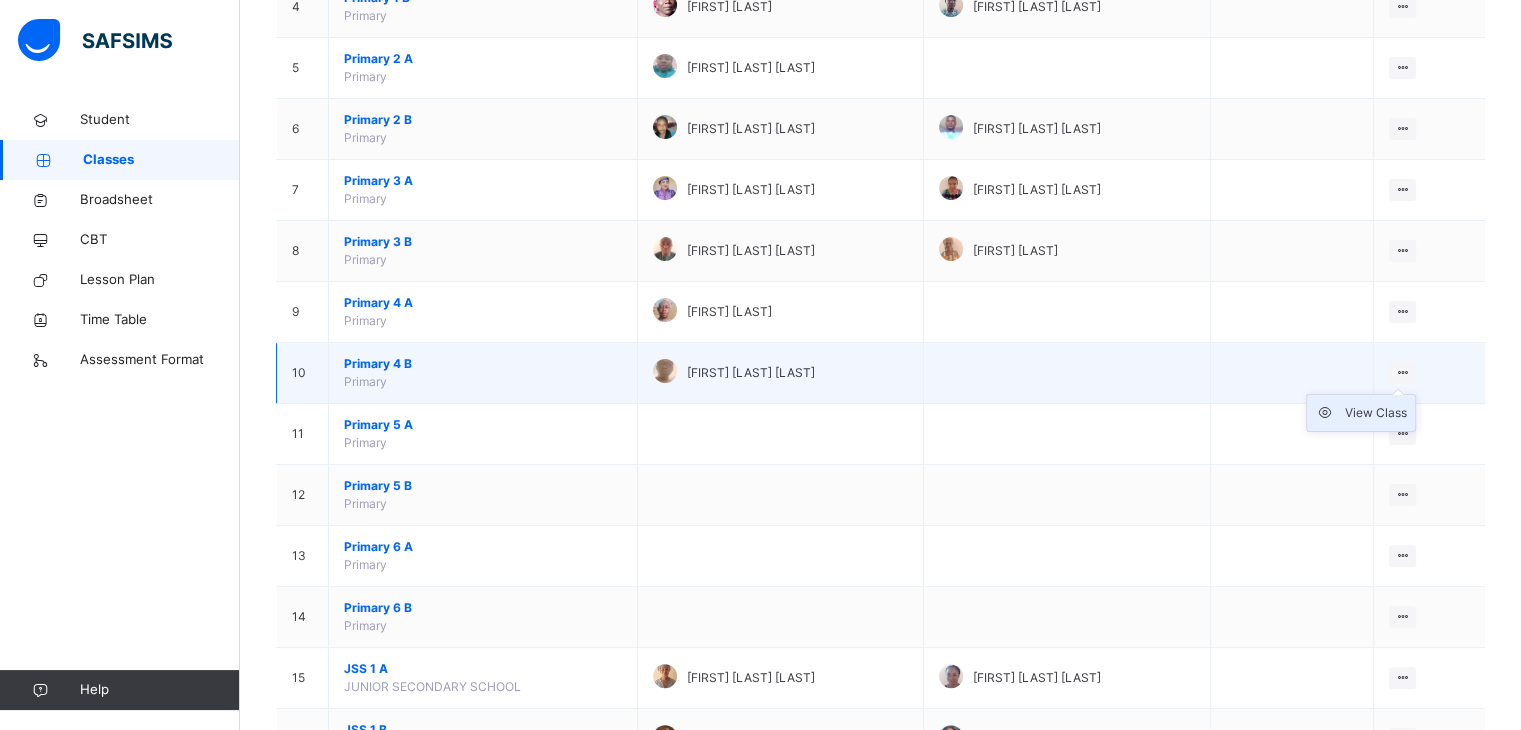 click on "View Class" at bounding box center [1376, 413] 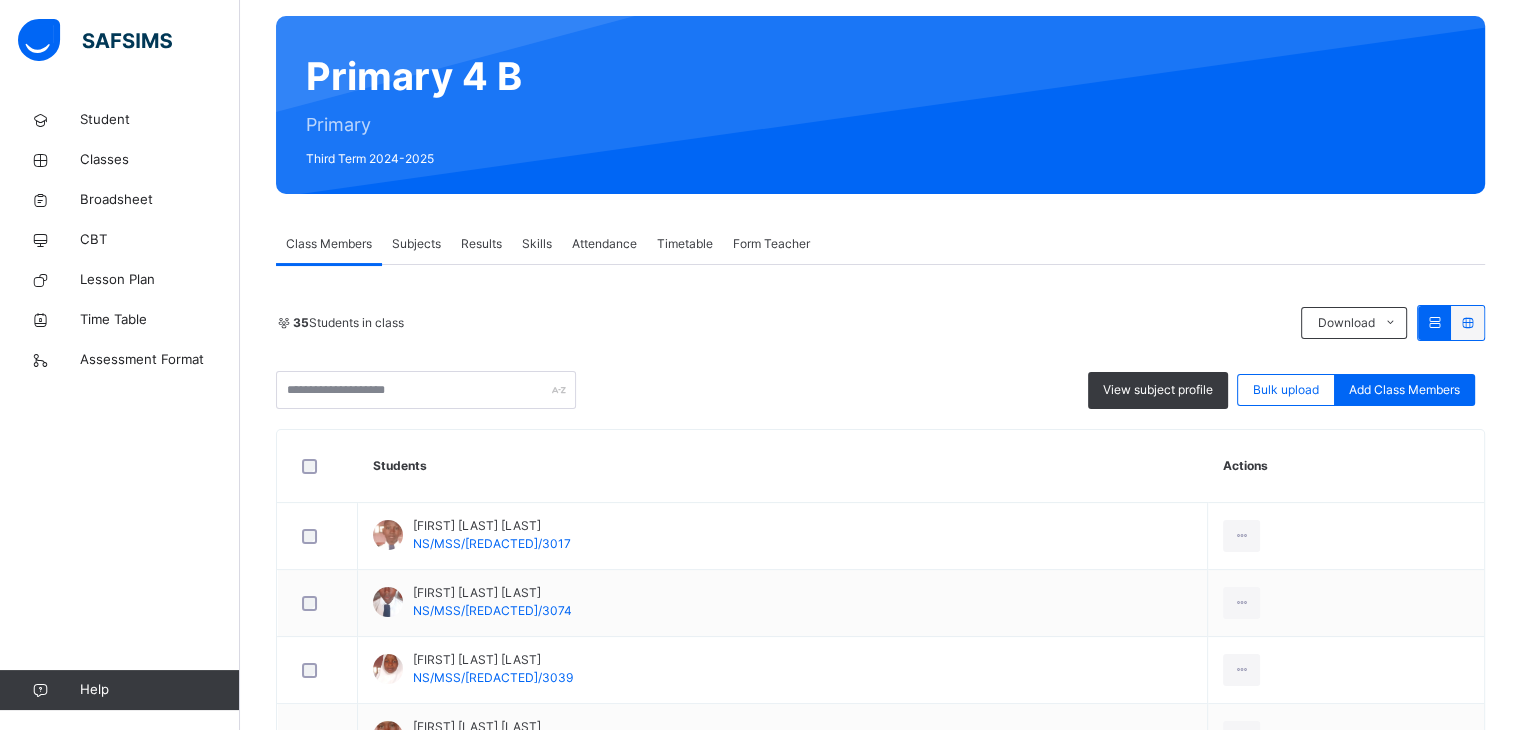 scroll, scrollTop: 154, scrollLeft: 0, axis: vertical 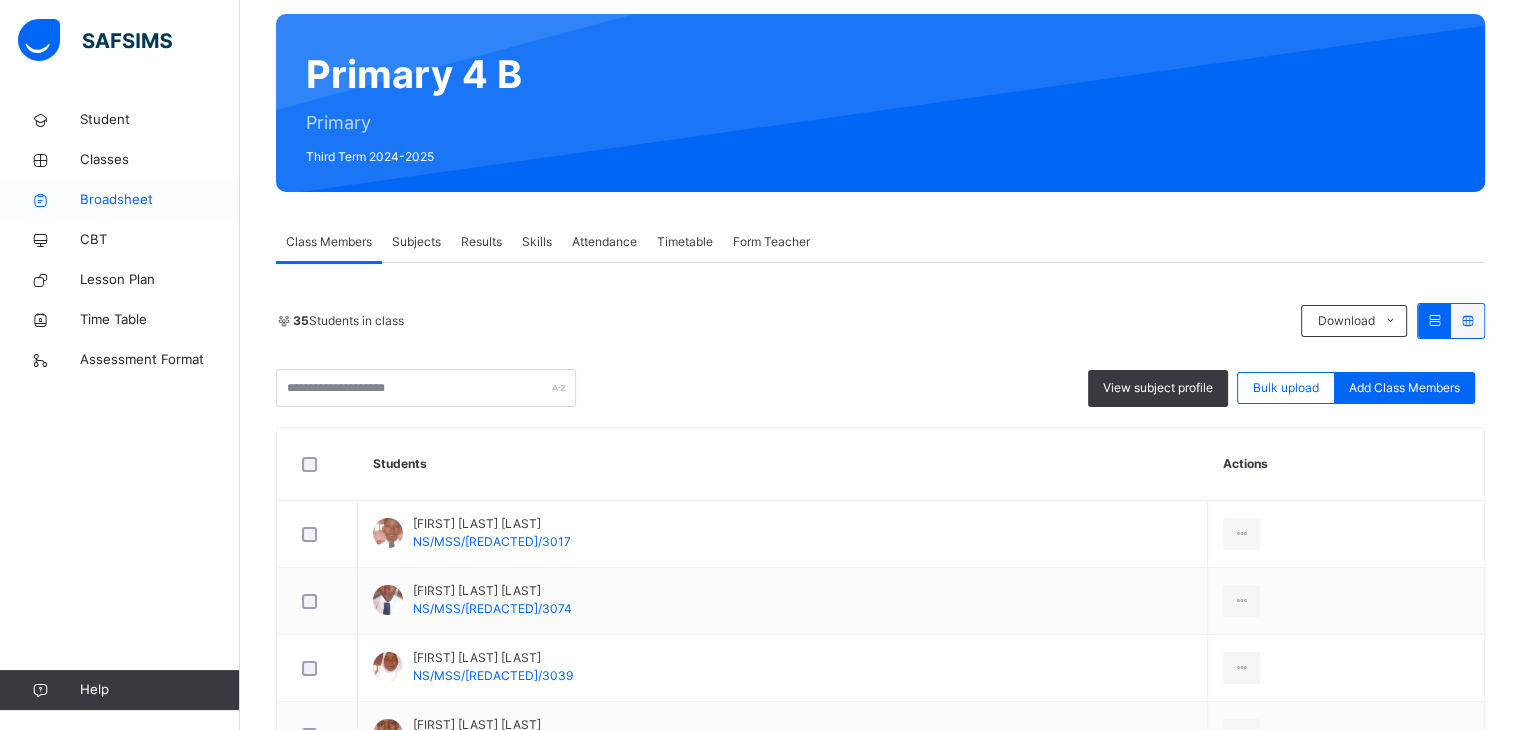 click on "Broadsheet" at bounding box center [160, 200] 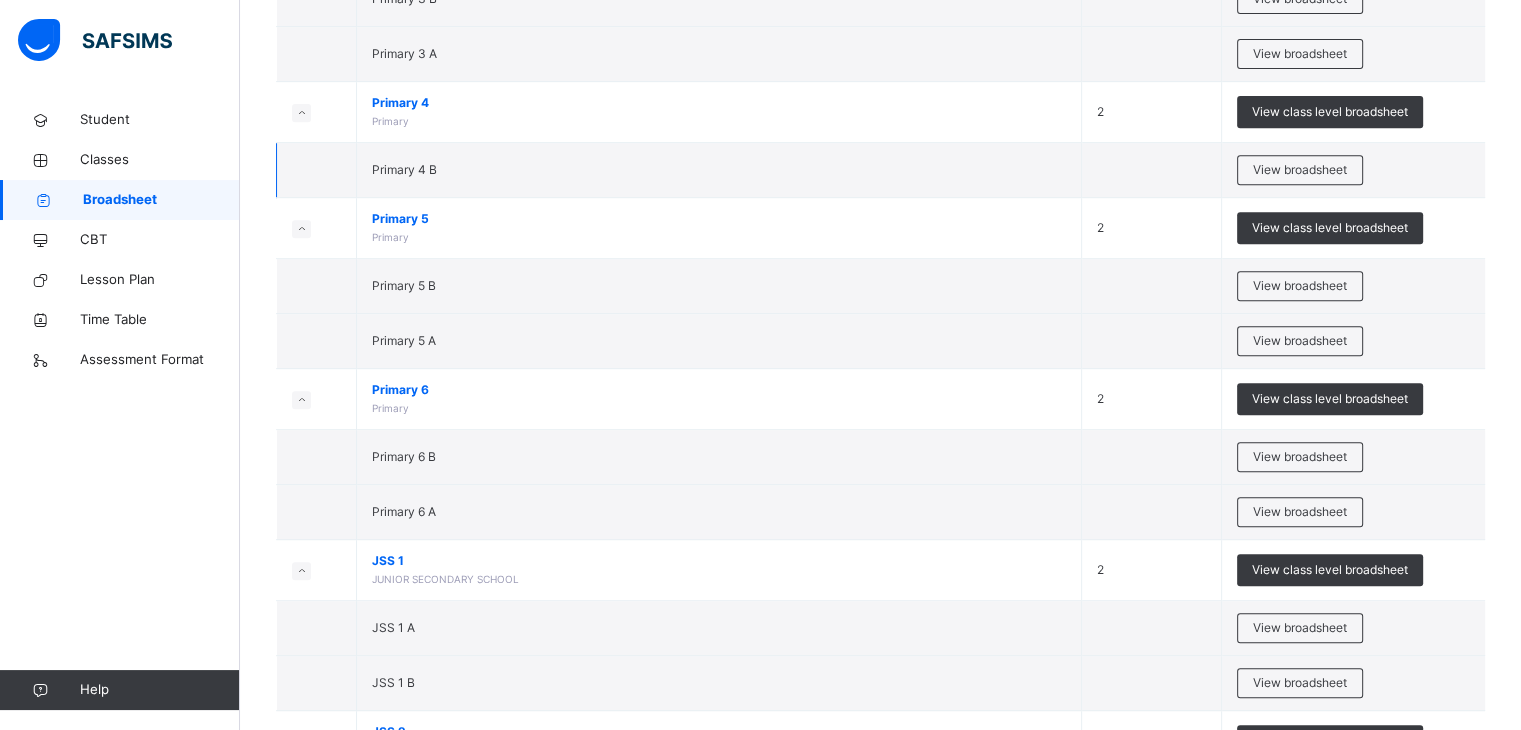 scroll, scrollTop: 843, scrollLeft: 0, axis: vertical 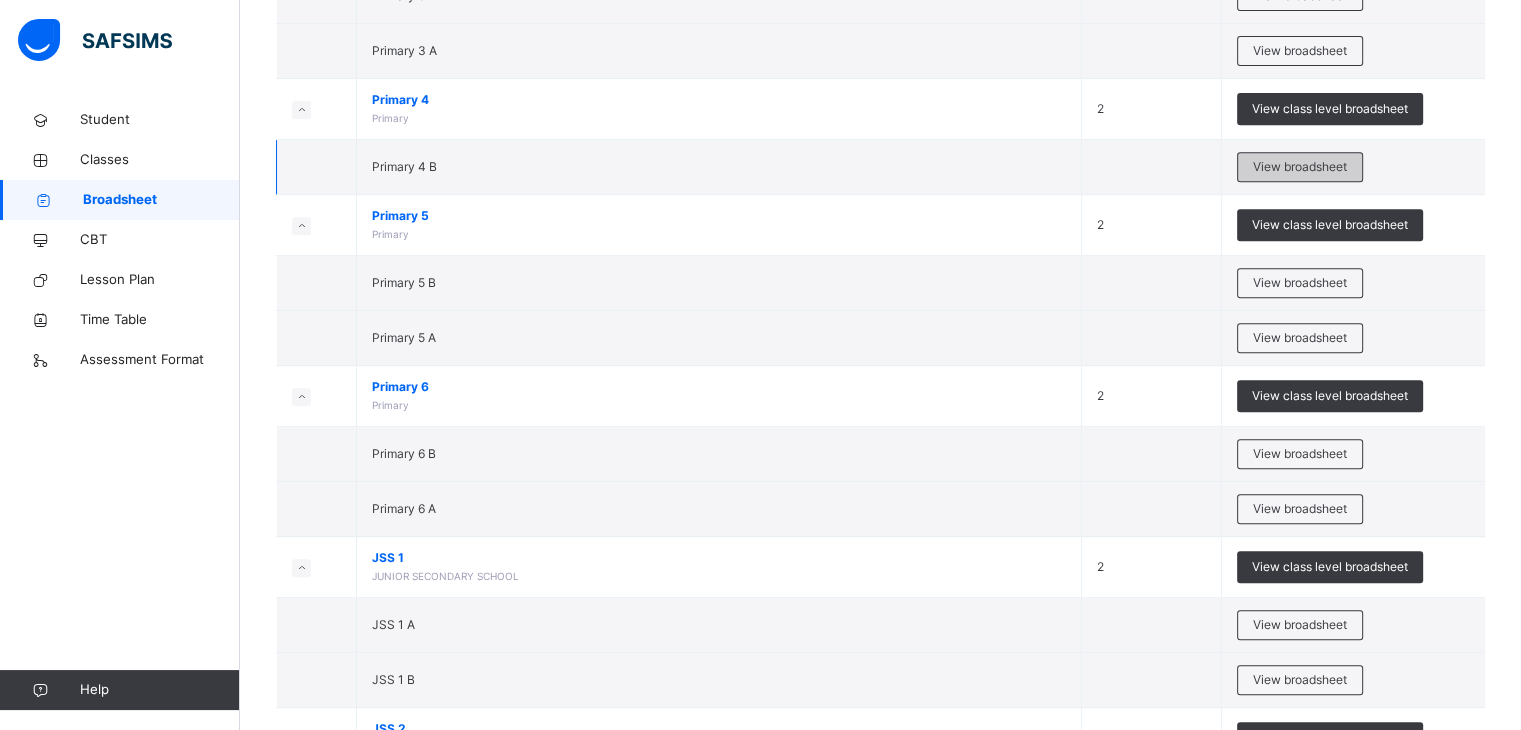 click on "View broadsheet" at bounding box center (1300, 167) 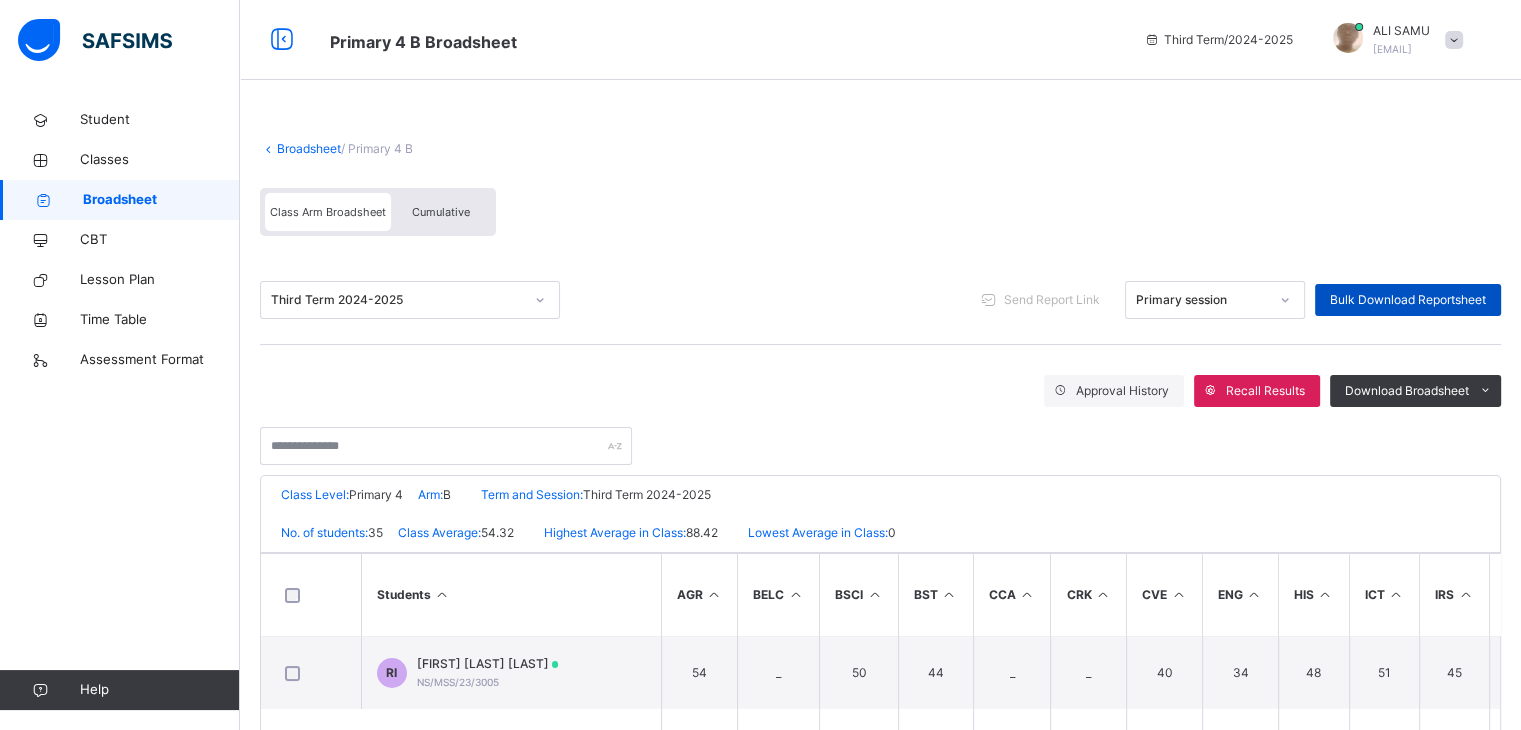 click on "Bulk Download Reportsheet" at bounding box center [1408, 300] 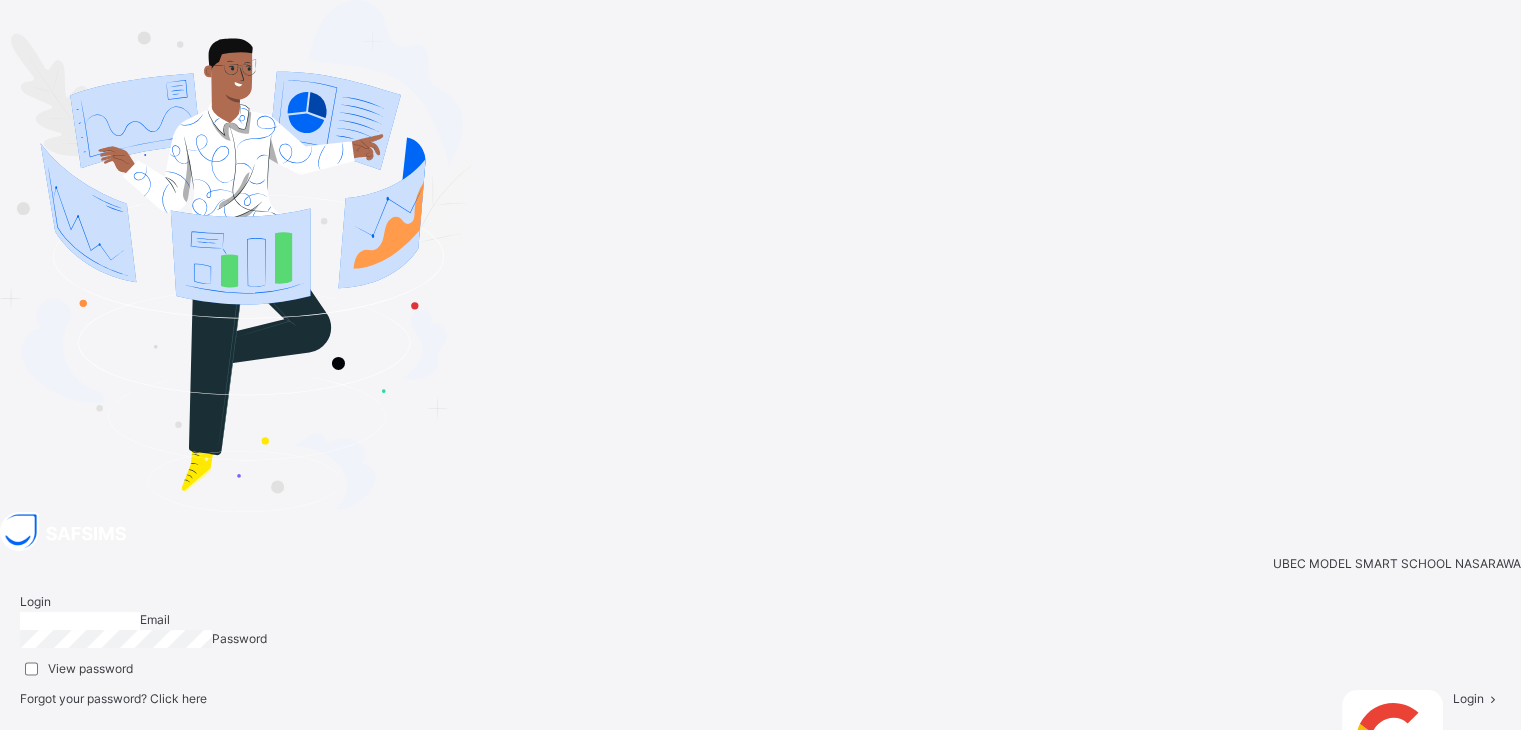 type on "**********" 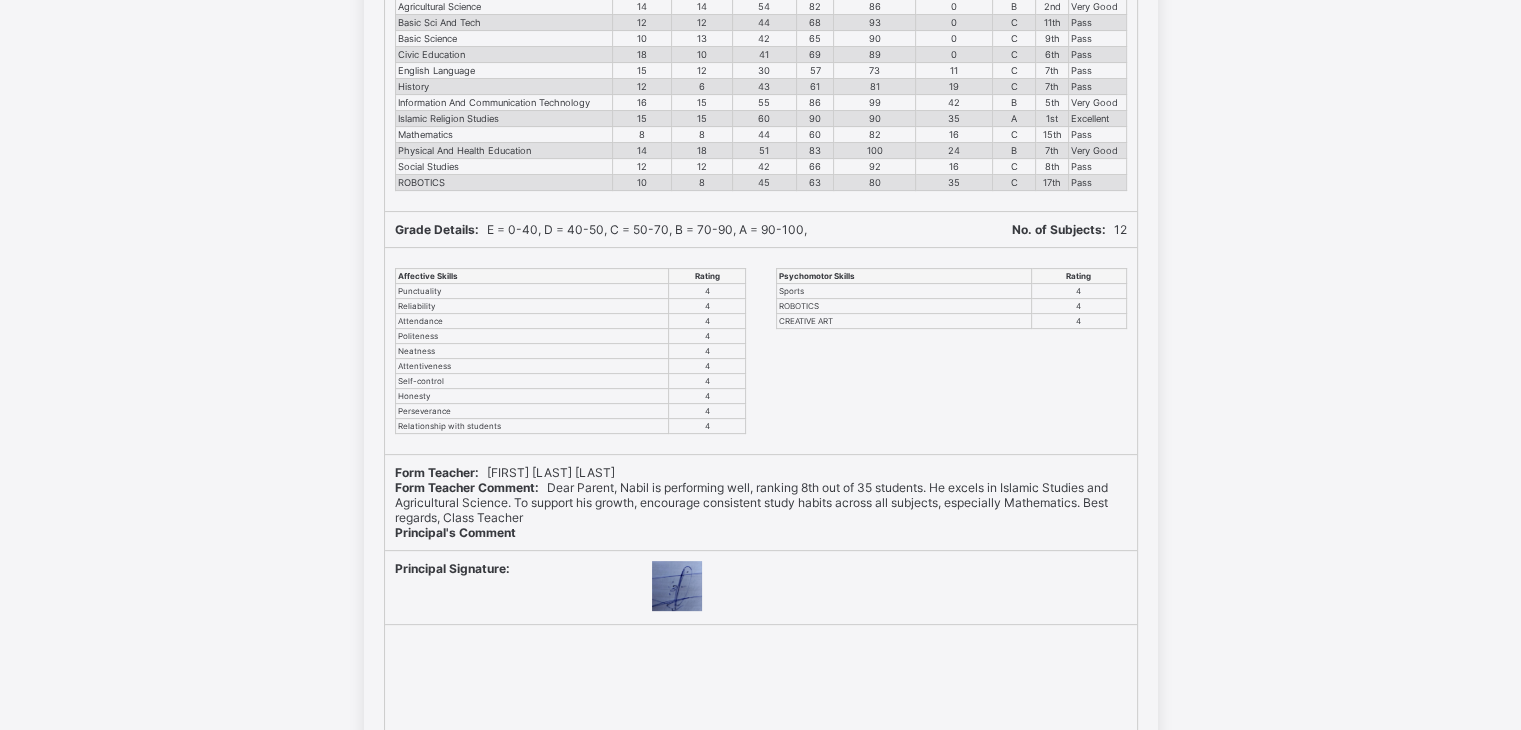 scroll, scrollTop: 464, scrollLeft: 0, axis: vertical 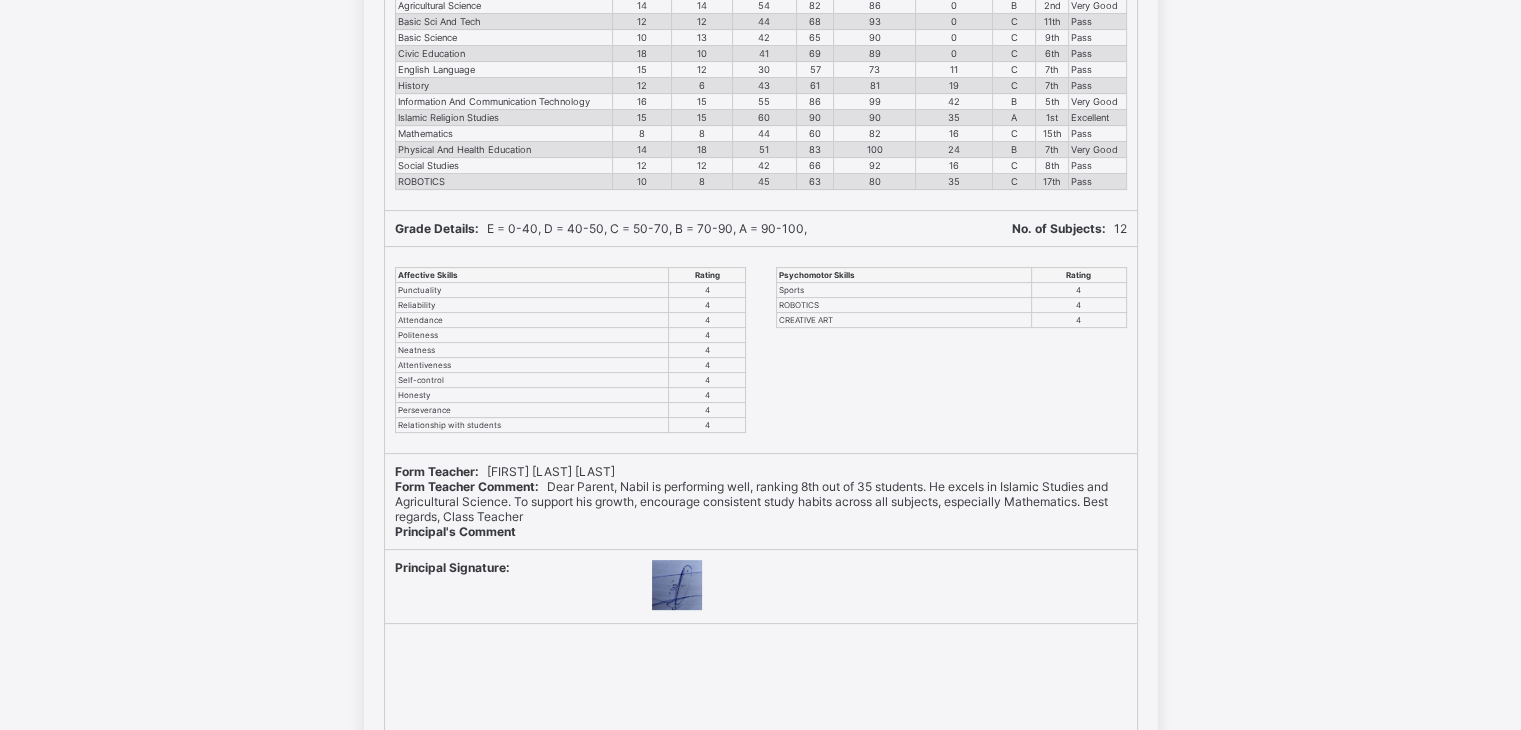 click on "Reliability" at bounding box center [532, 305] 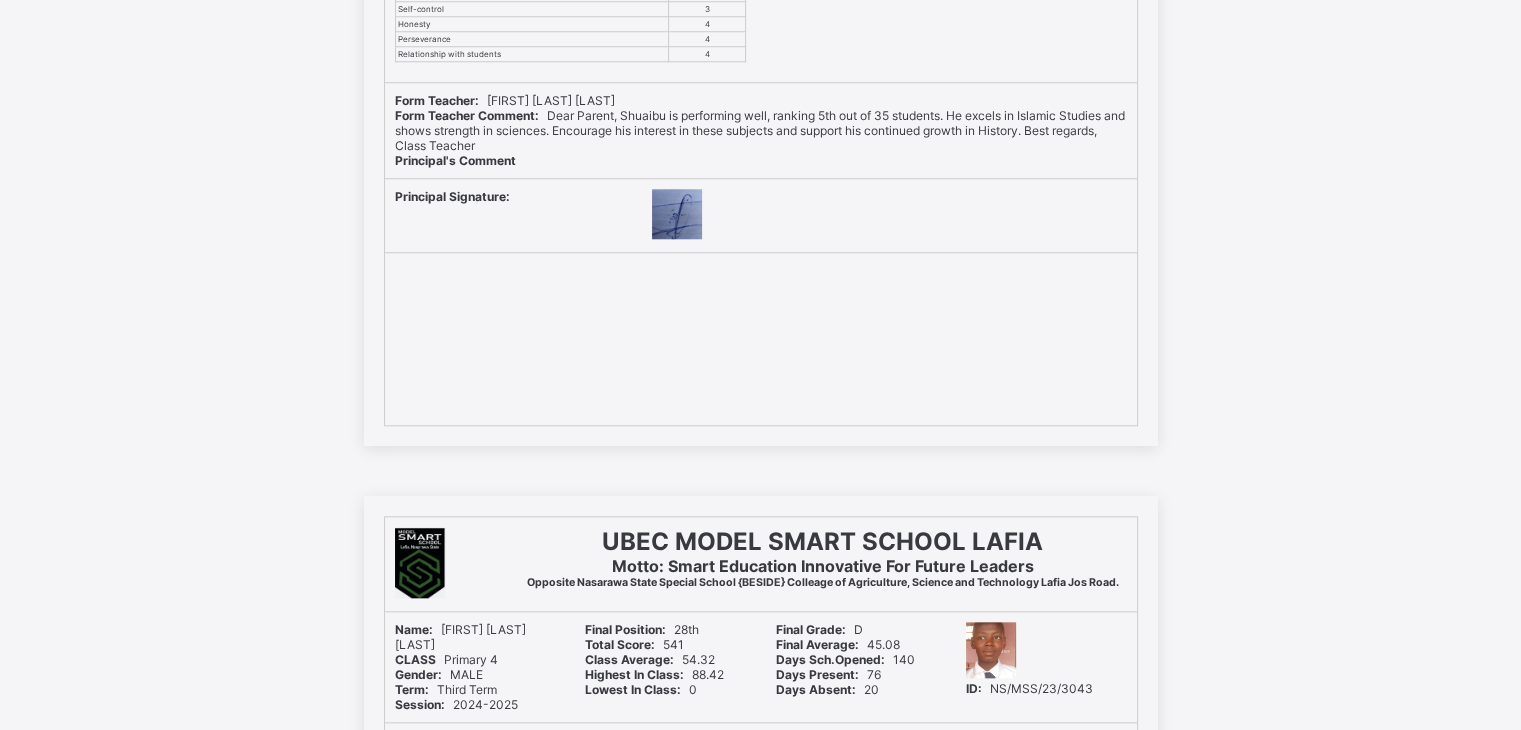 scroll, scrollTop: 1847, scrollLeft: 0, axis: vertical 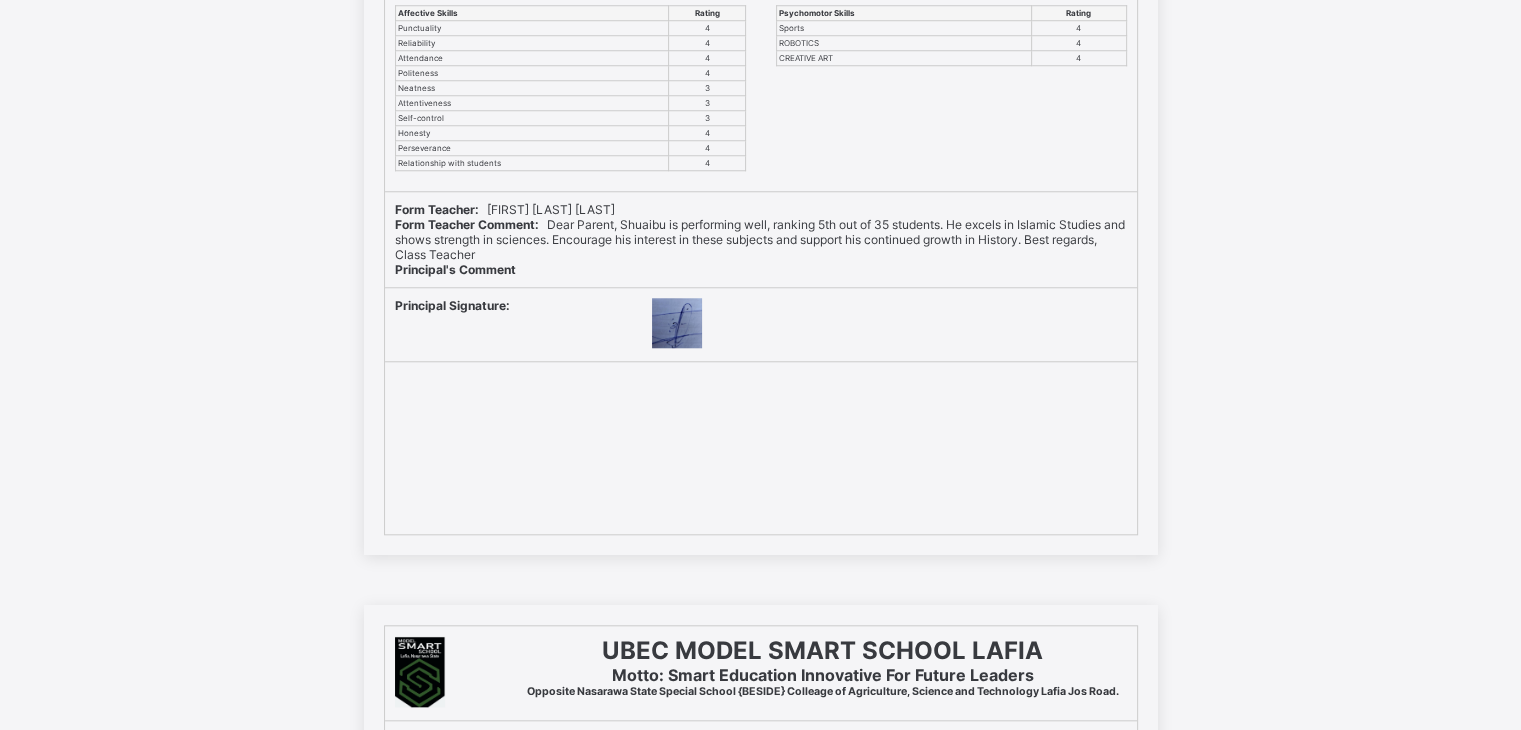 click on "Principal Signature:" at bounding box center [508, 324] 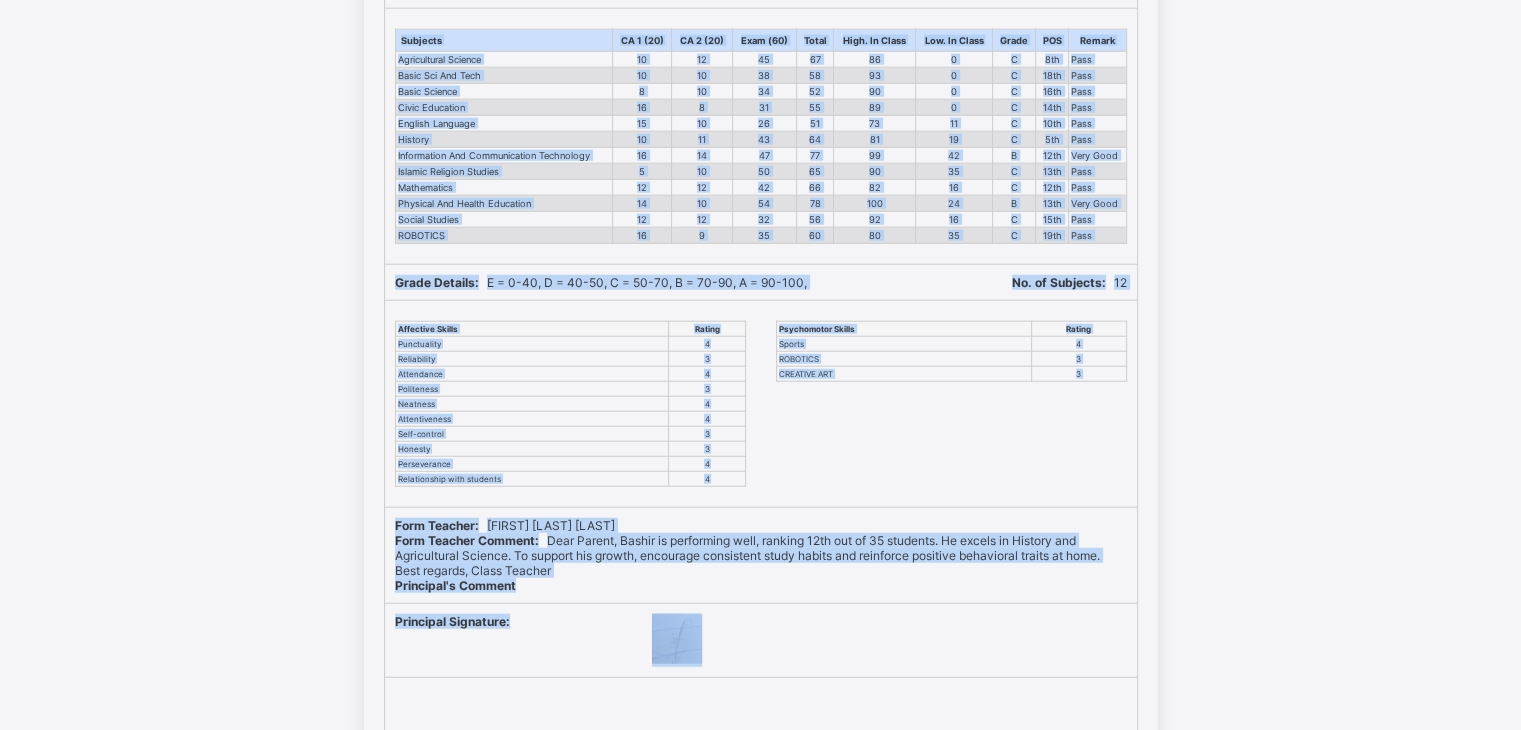 scroll, scrollTop: 4892, scrollLeft: 0, axis: vertical 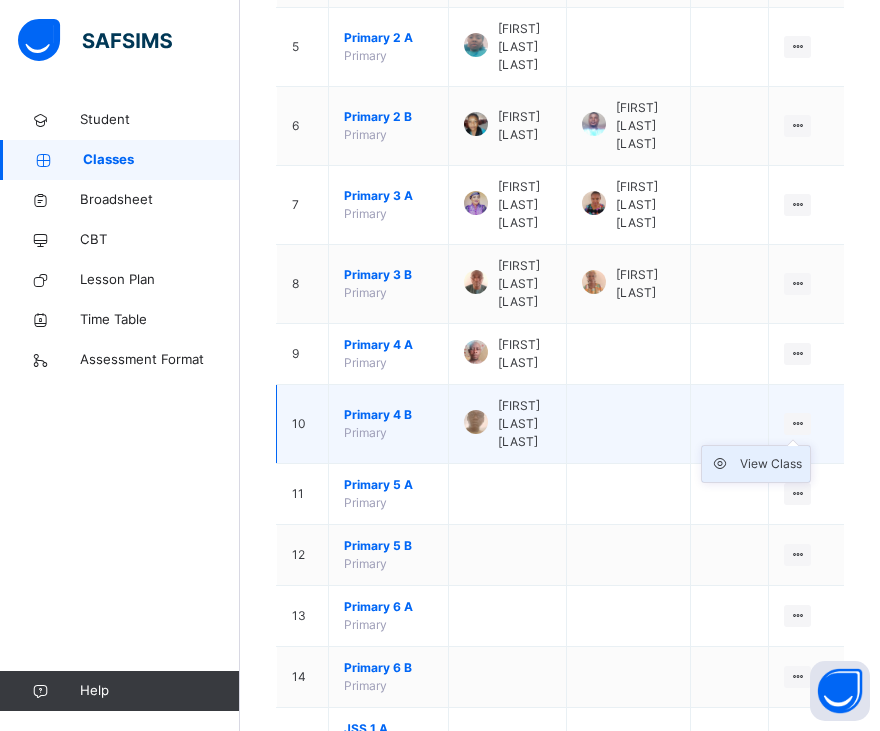 click on "View Class" at bounding box center [771, 464] 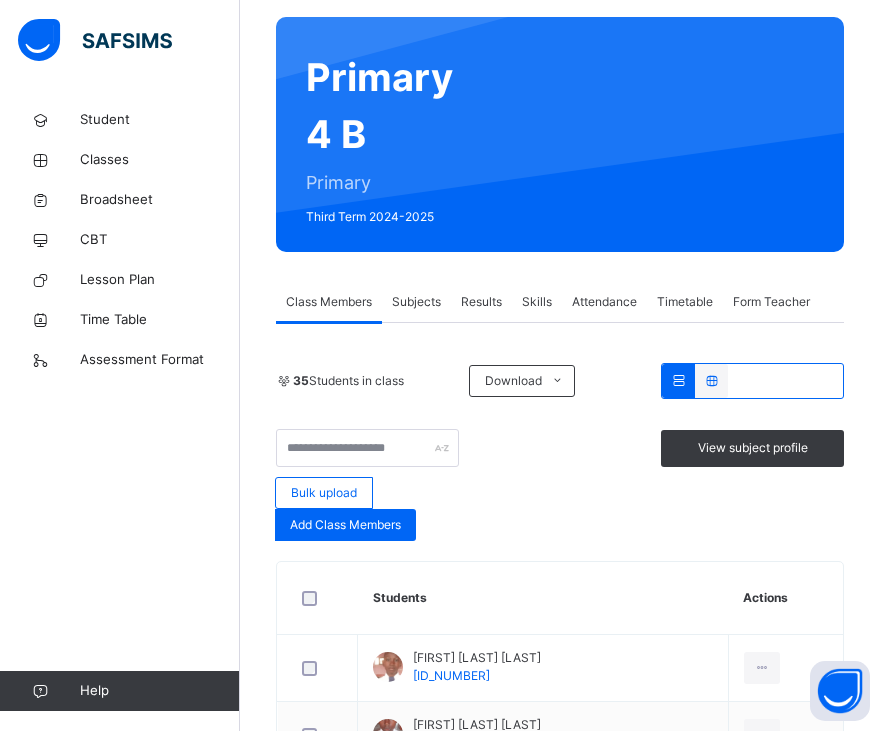 scroll, scrollTop: 140, scrollLeft: 0, axis: vertical 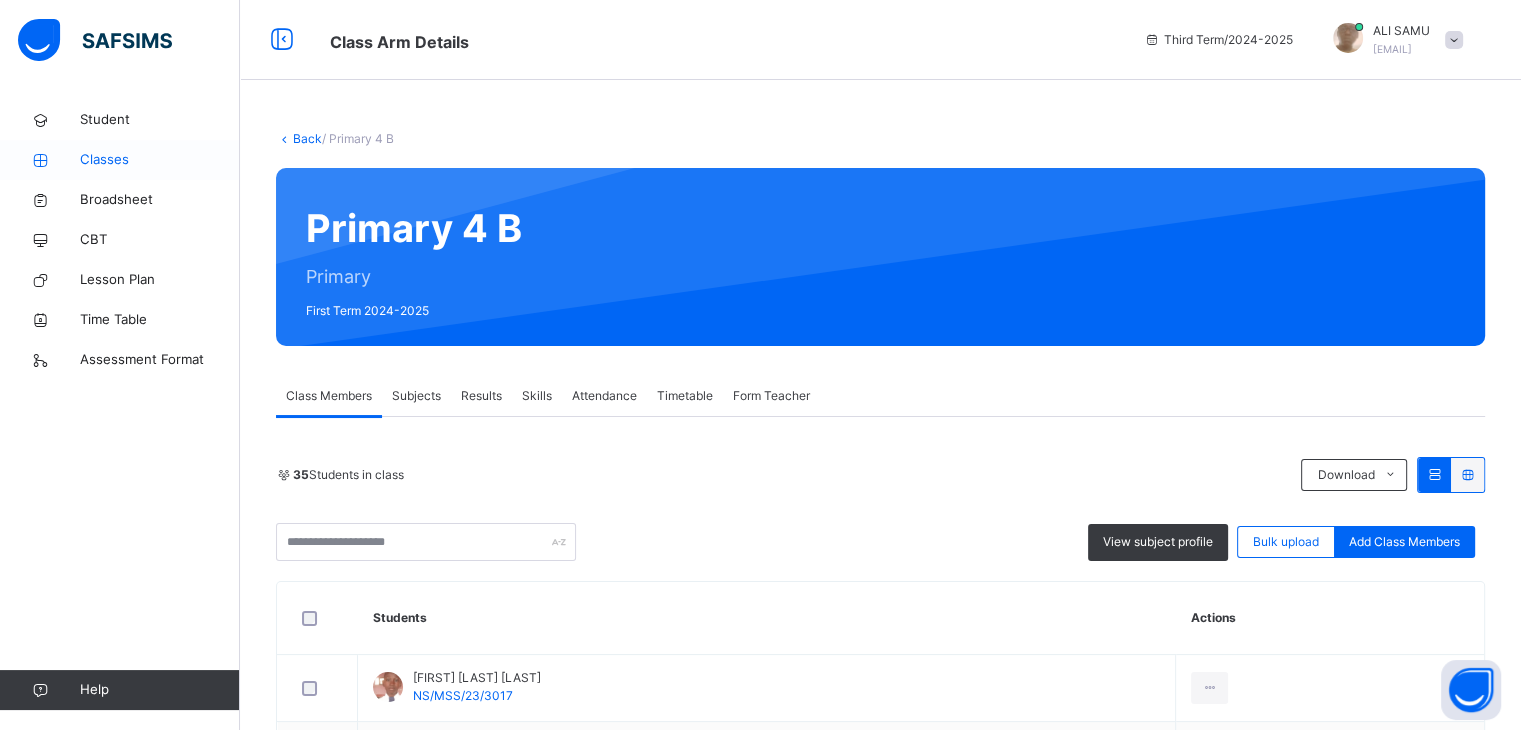 click on "Classes" at bounding box center [160, 160] 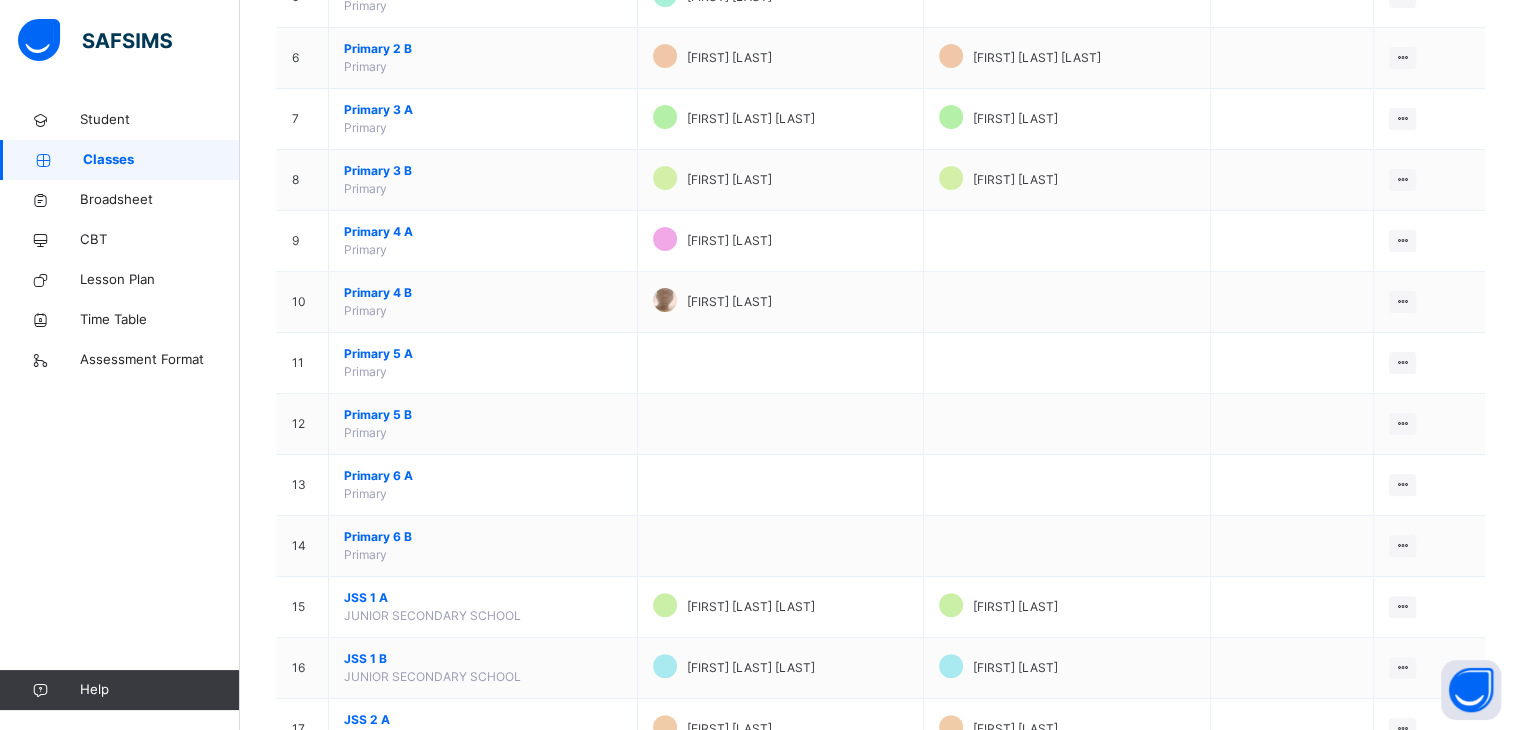 scroll, scrollTop: 516, scrollLeft: 0, axis: vertical 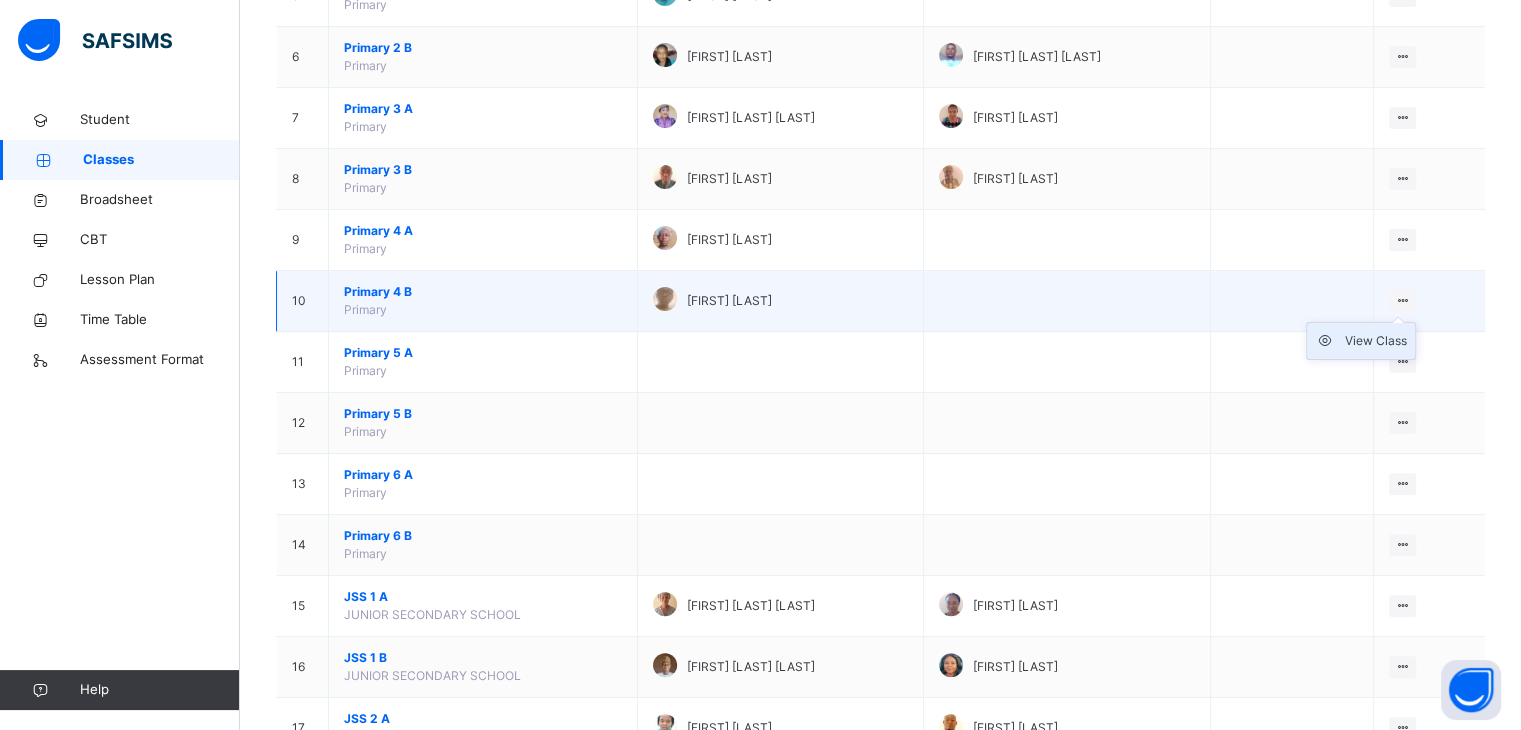 click on "View Class" at bounding box center (1376, 341) 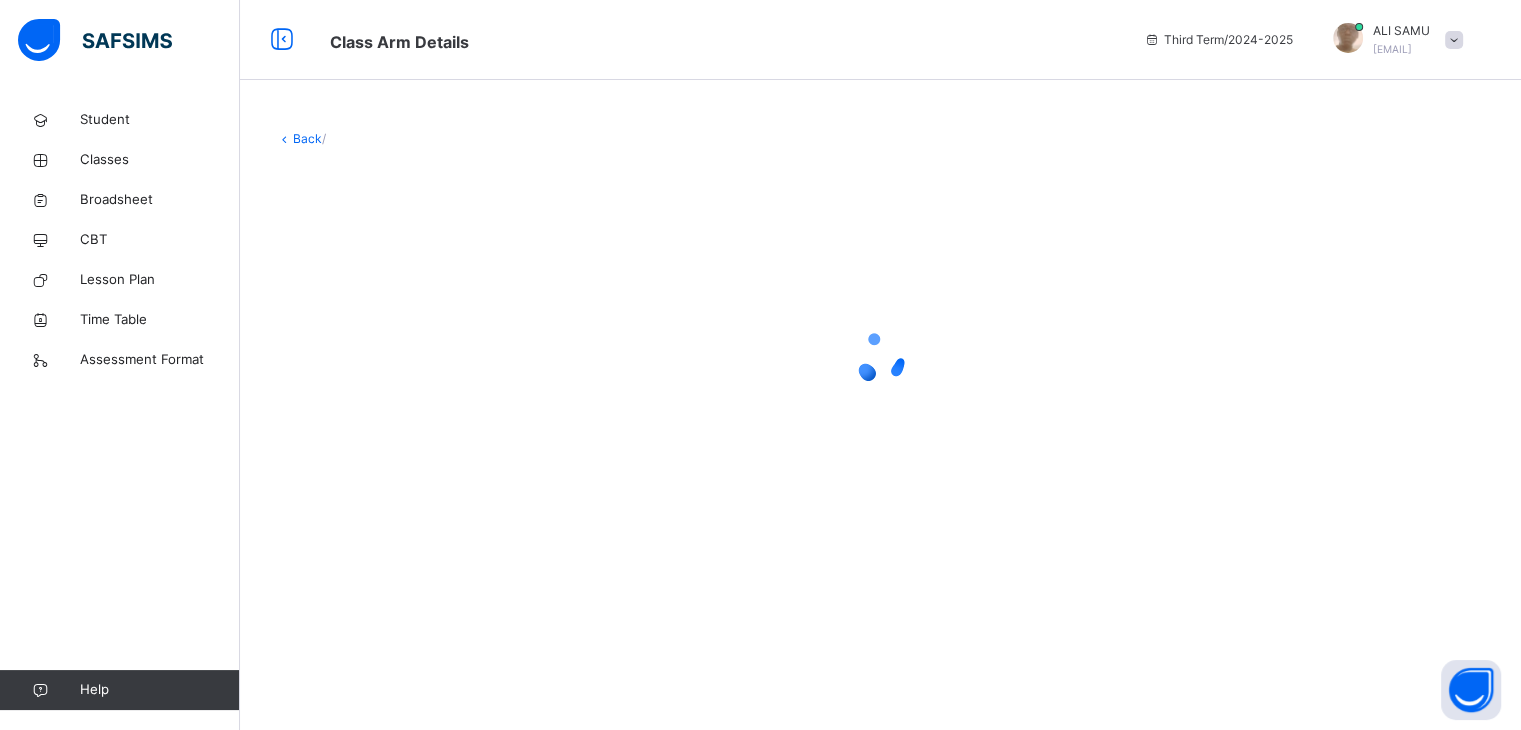 scroll, scrollTop: 0, scrollLeft: 0, axis: both 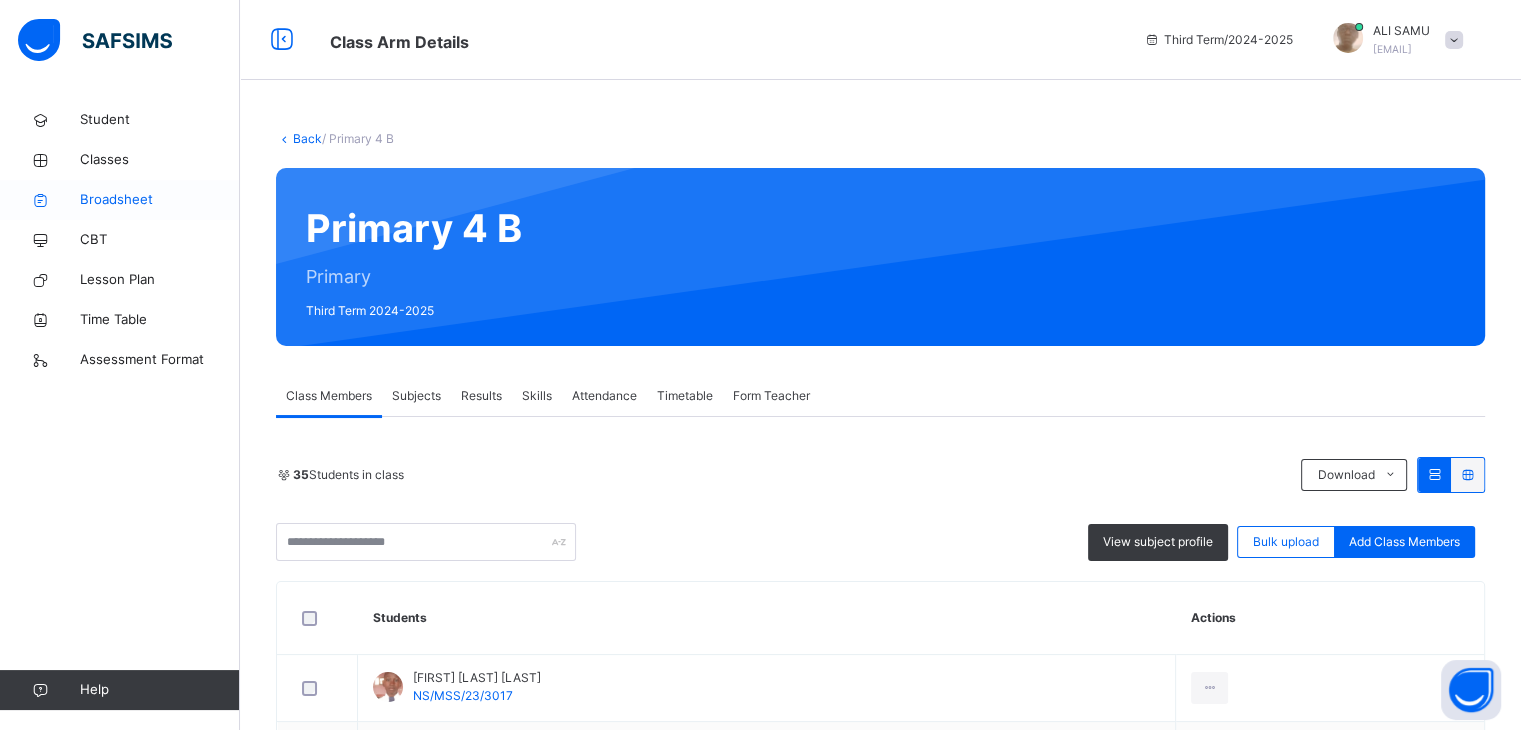 click on "Broadsheet" at bounding box center (160, 200) 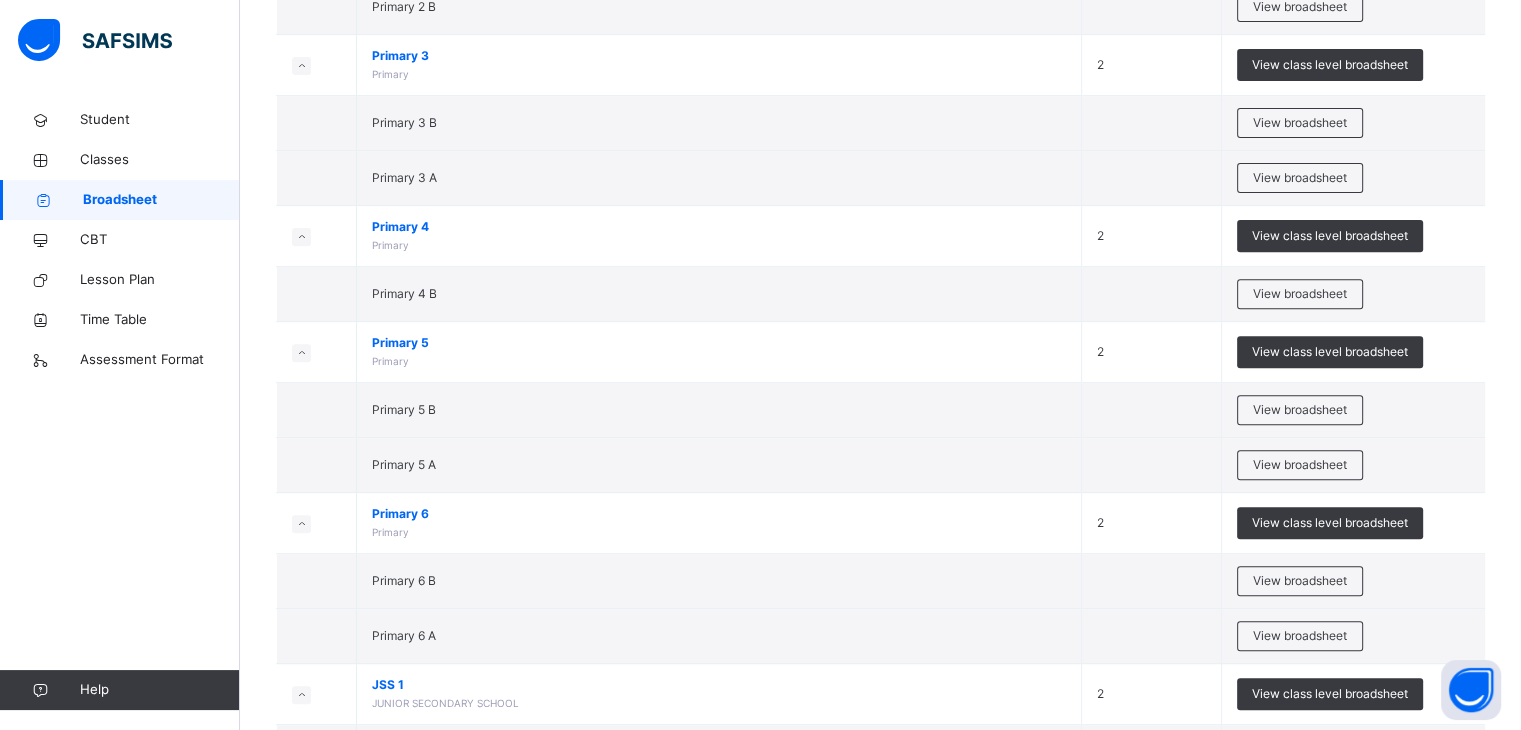 scroll, scrollTop: 724, scrollLeft: 0, axis: vertical 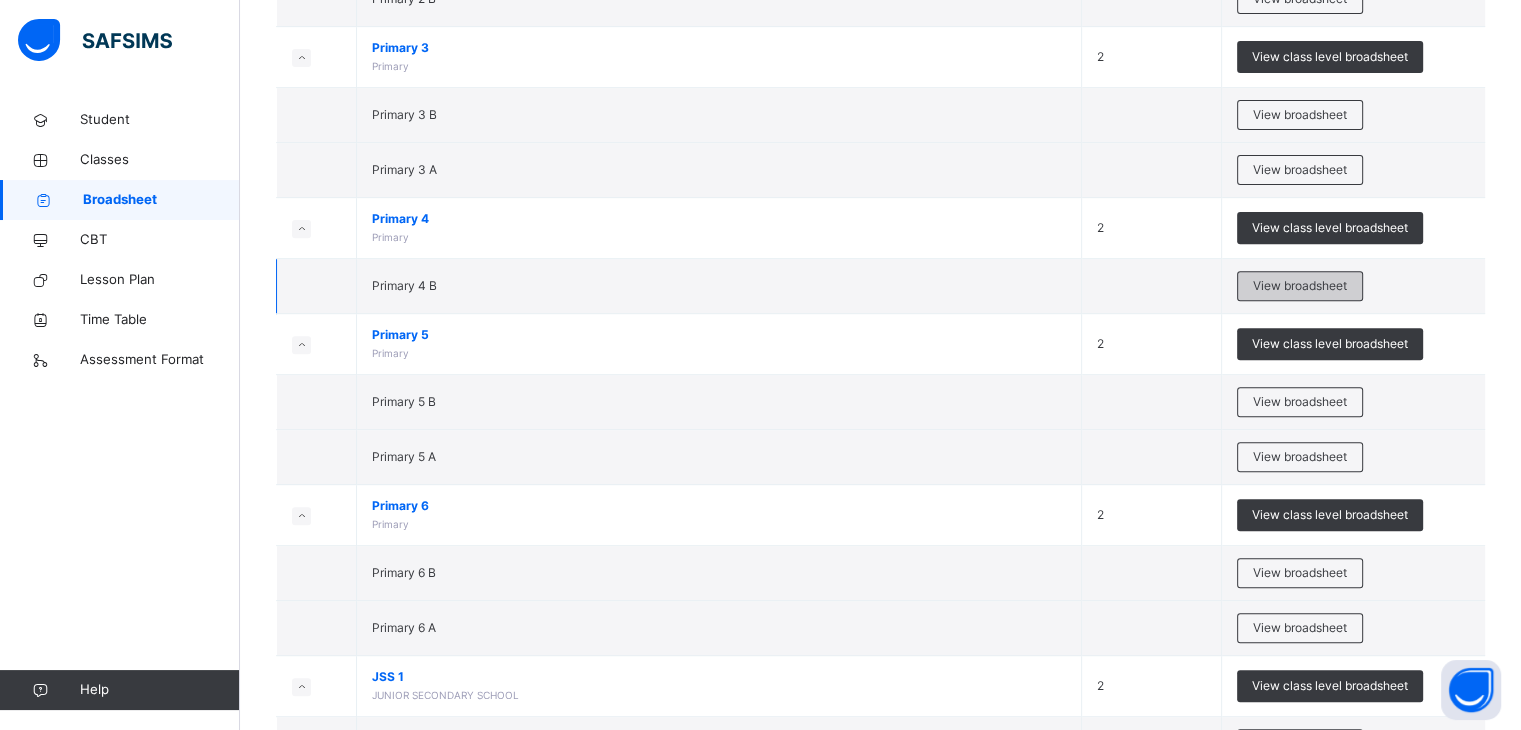 click on "View broadsheet" at bounding box center (1300, 286) 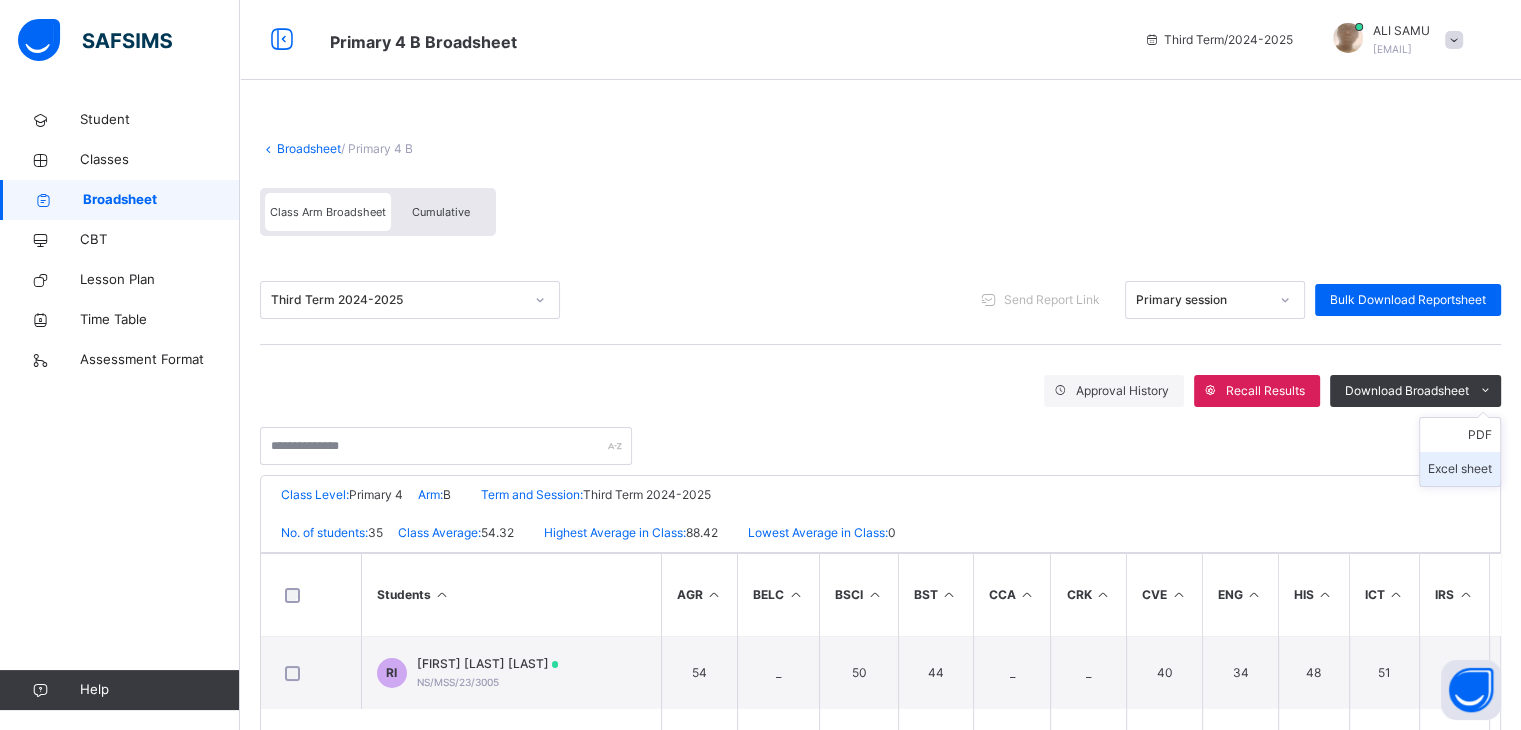 click on "Excel sheet" at bounding box center [1460, 469] 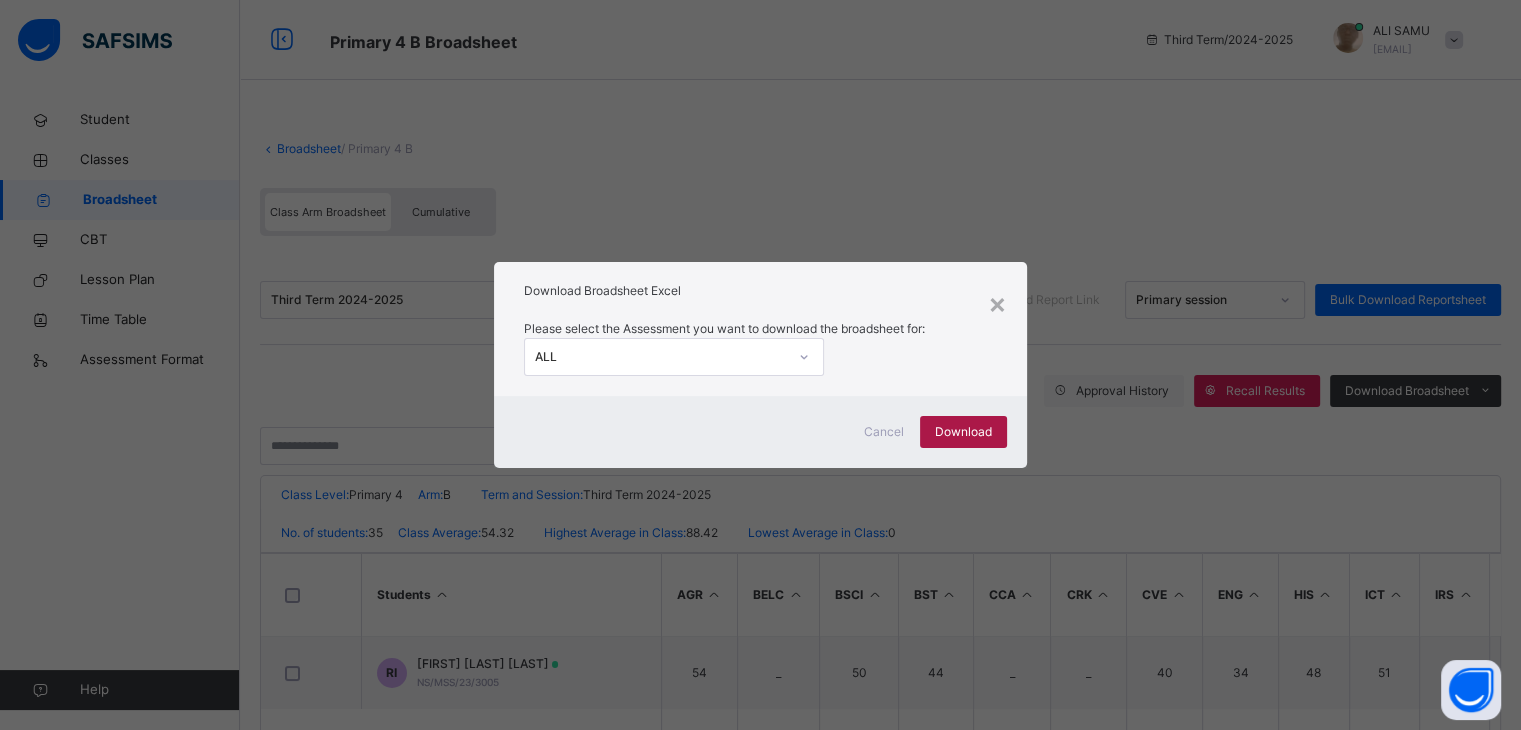 click on "Download" at bounding box center (963, 432) 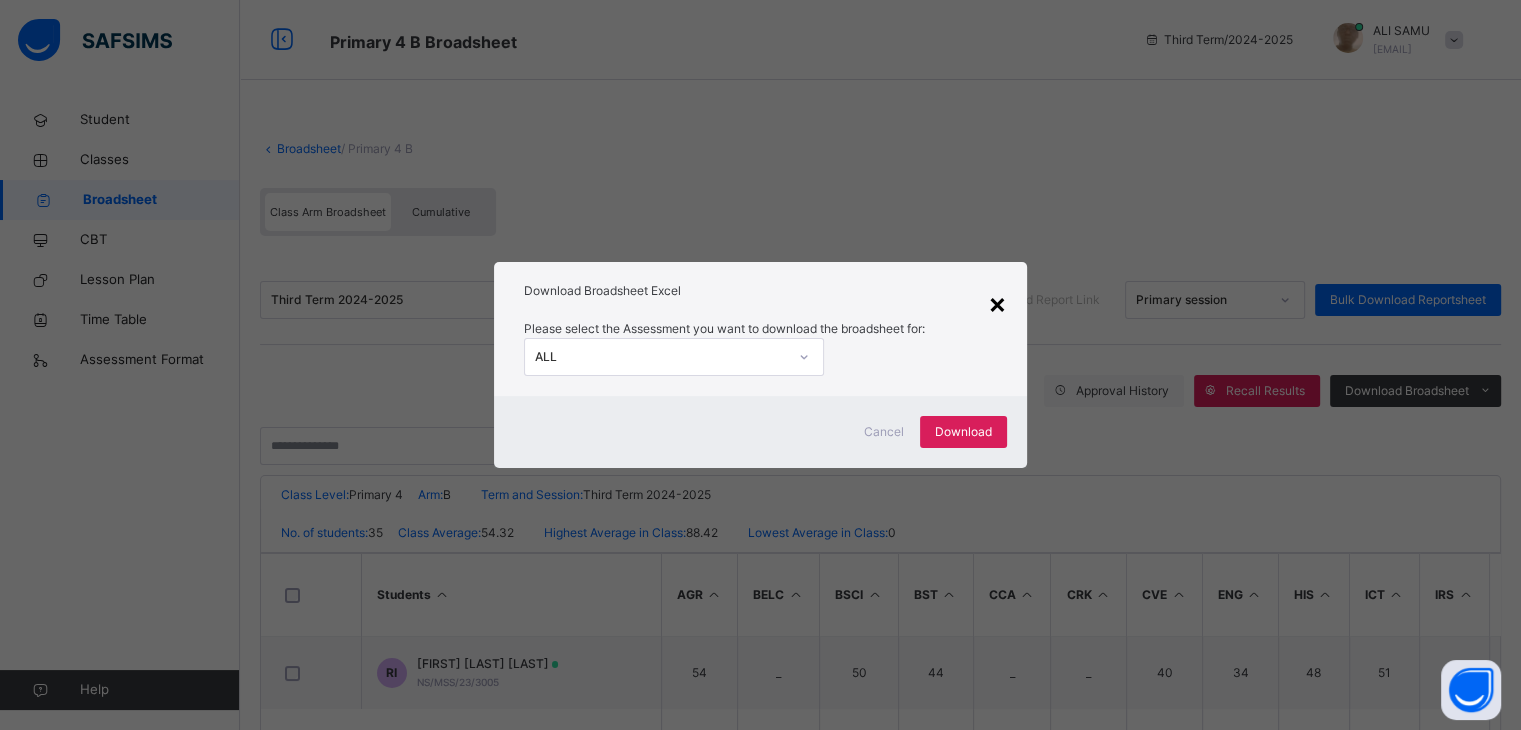 click on "×" at bounding box center (997, 303) 